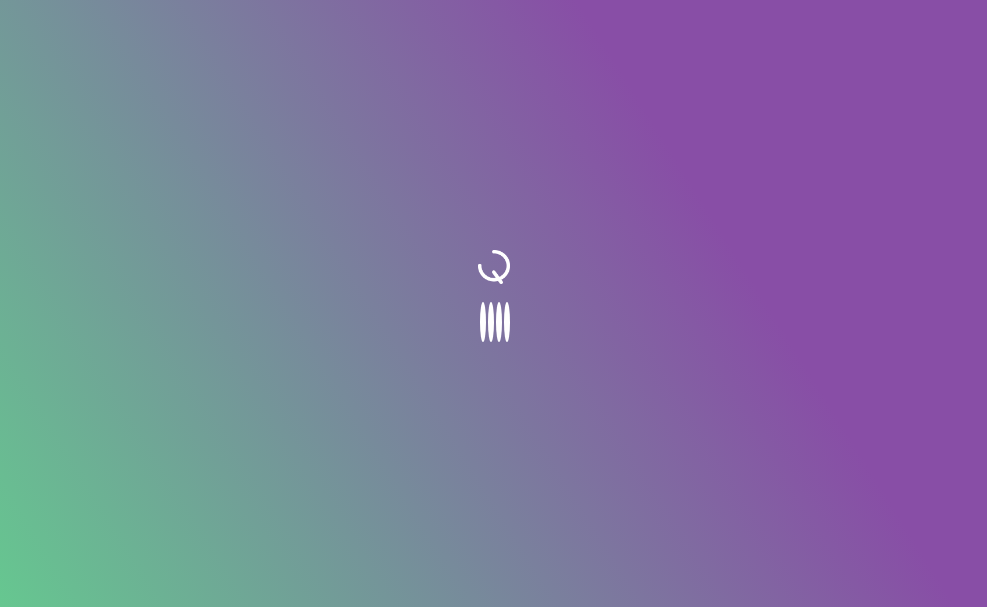 scroll, scrollTop: 0, scrollLeft: 0, axis: both 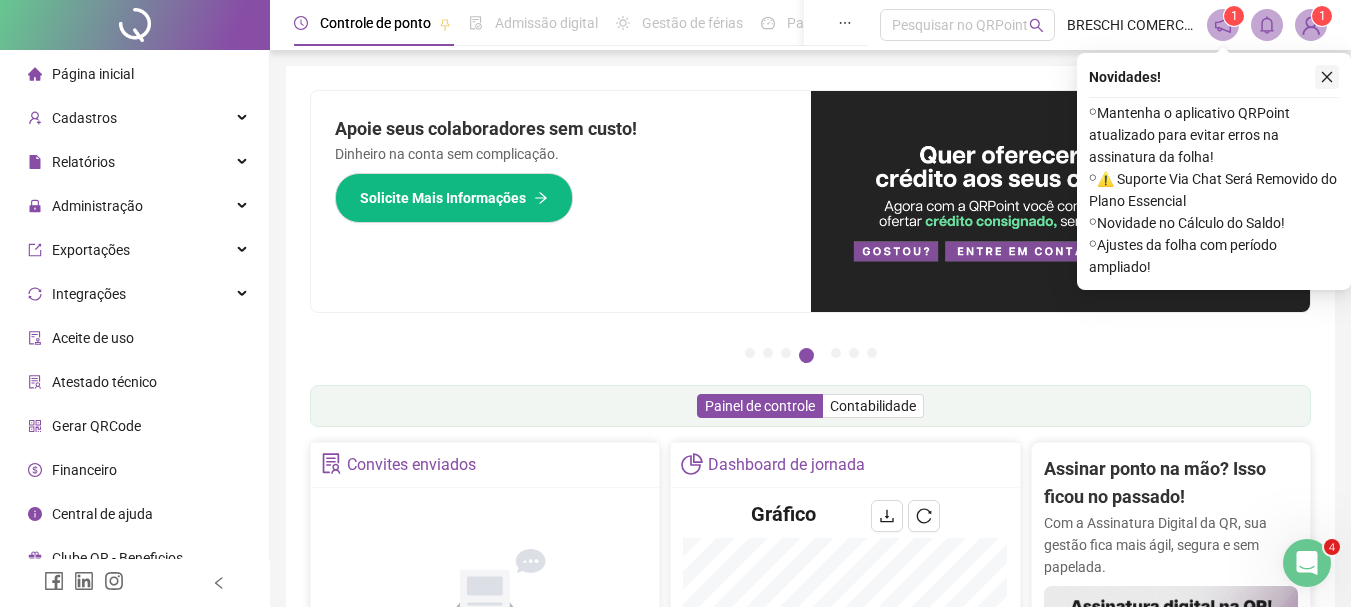 click 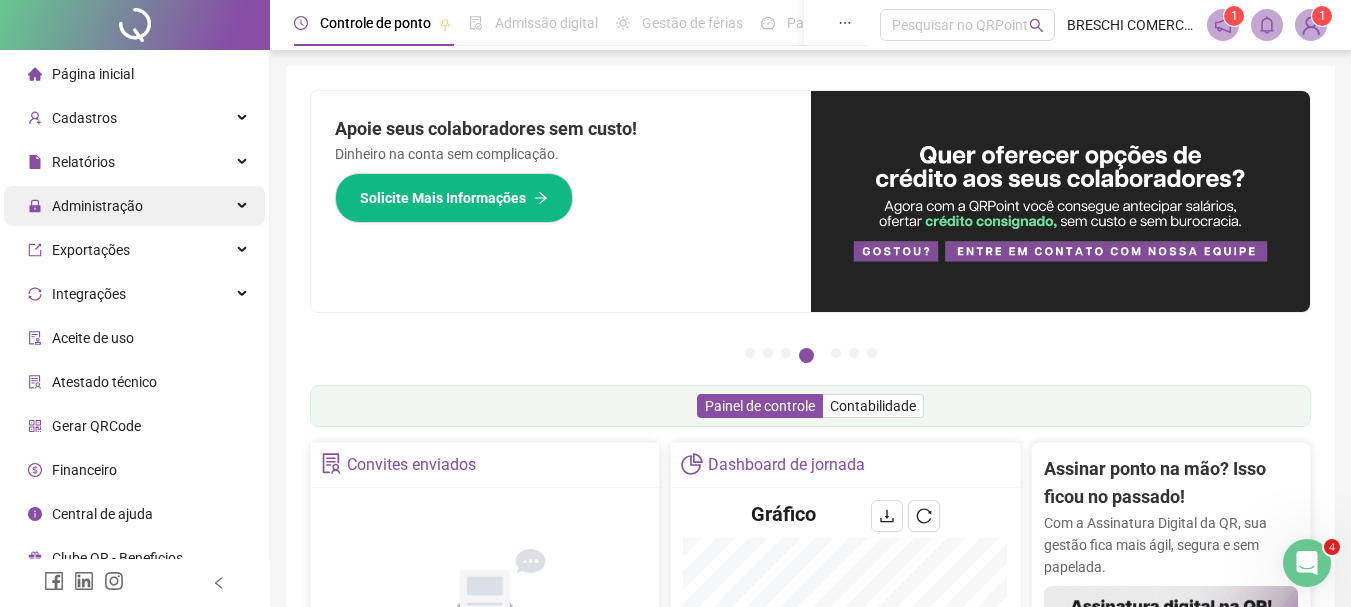 click on "Administração" at bounding box center (97, 206) 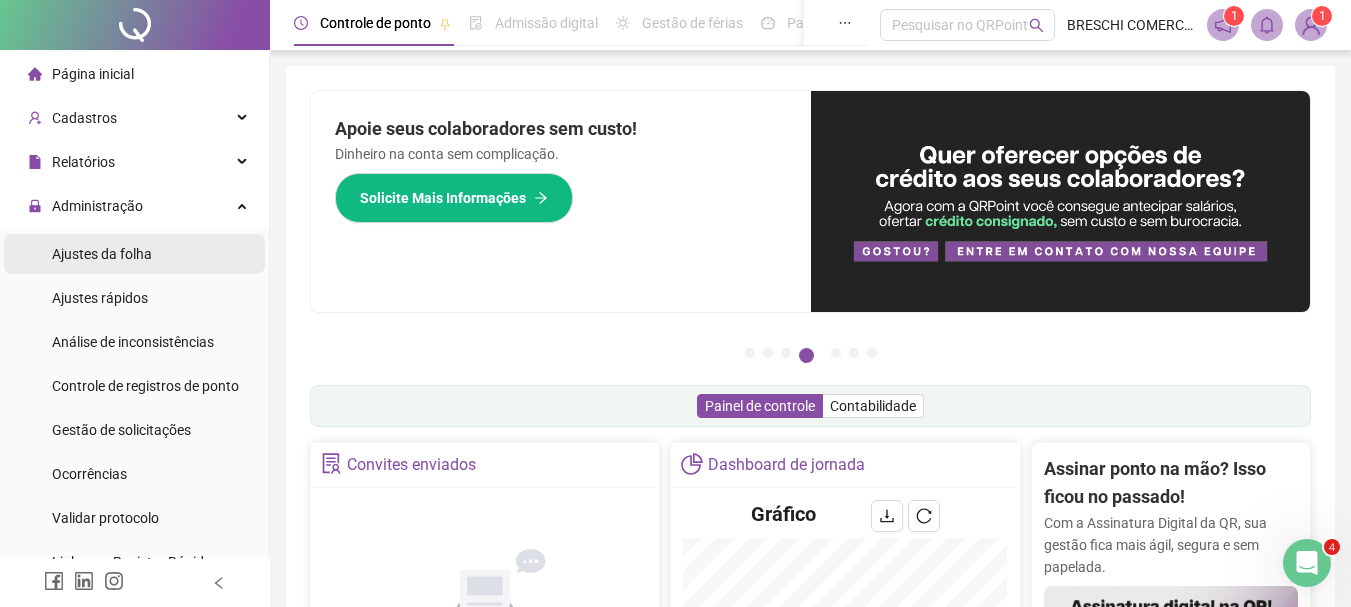 click on "Ajustes da folha" at bounding box center (102, 254) 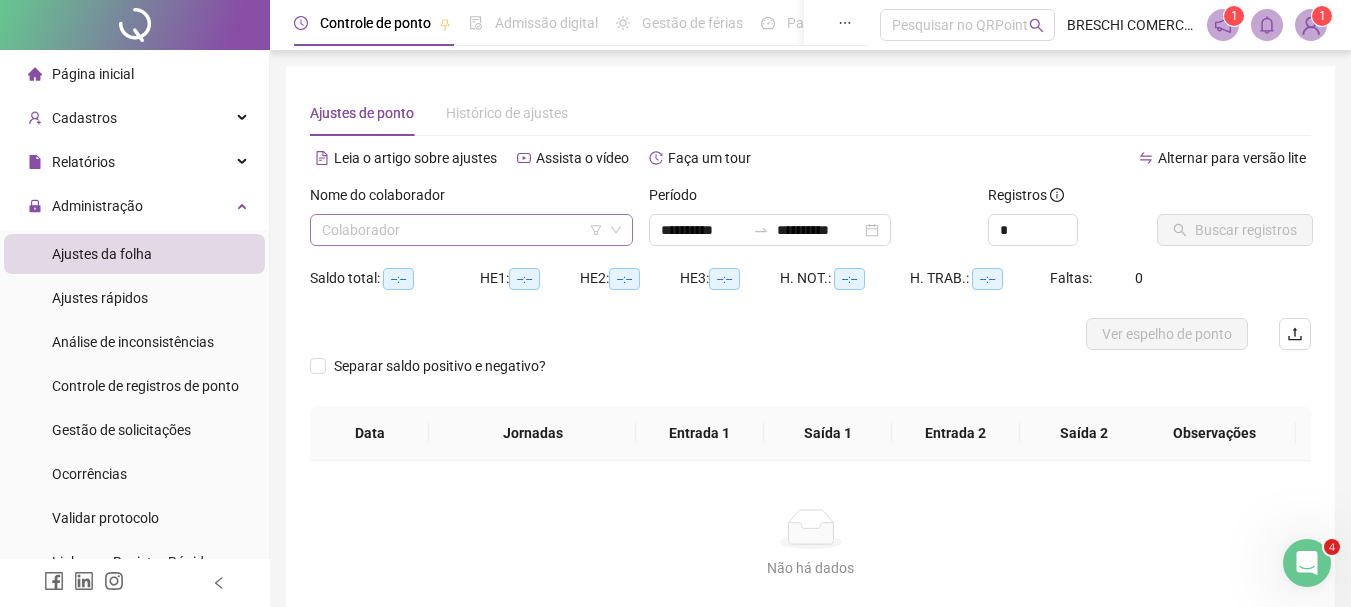 click at bounding box center (462, 230) 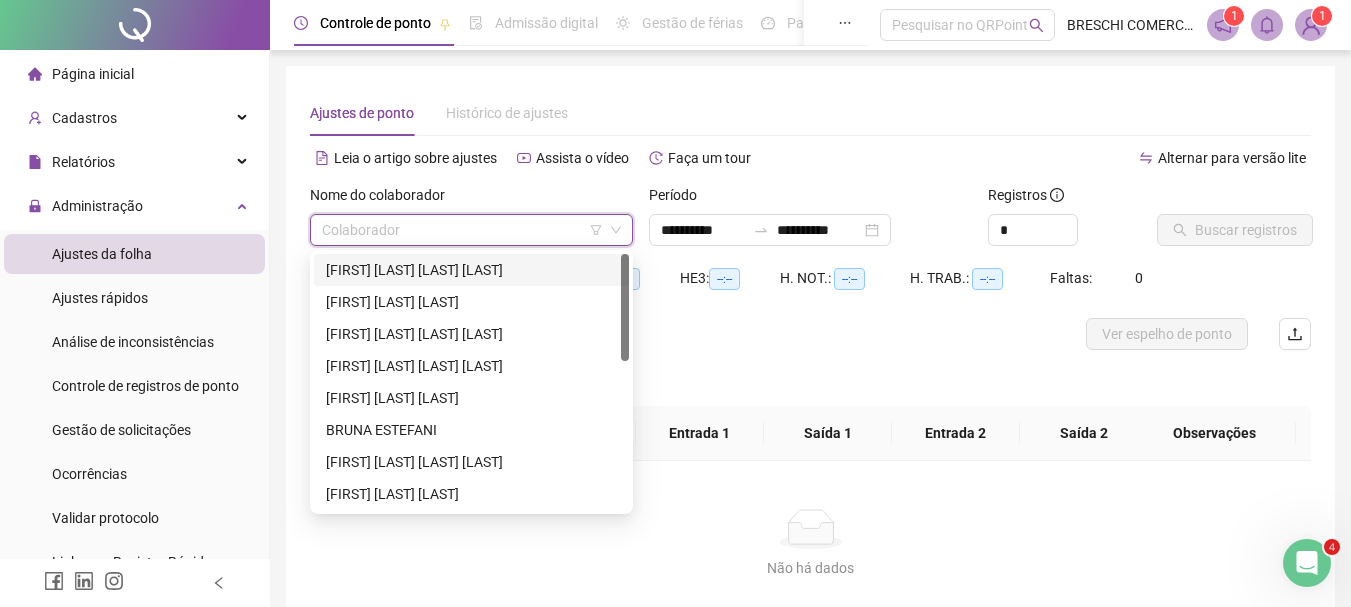 click on "ALINE MAIRA MILBRAT LIMA" at bounding box center (471, 270) 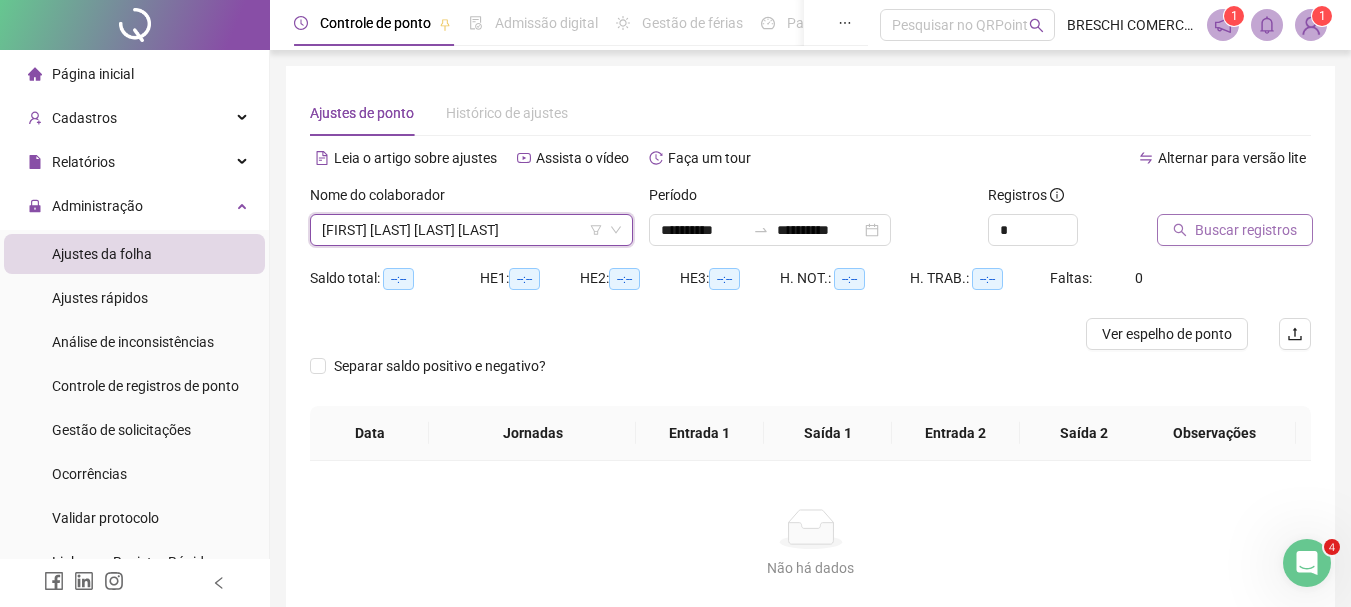 click on "Buscar registros" at bounding box center (1246, 230) 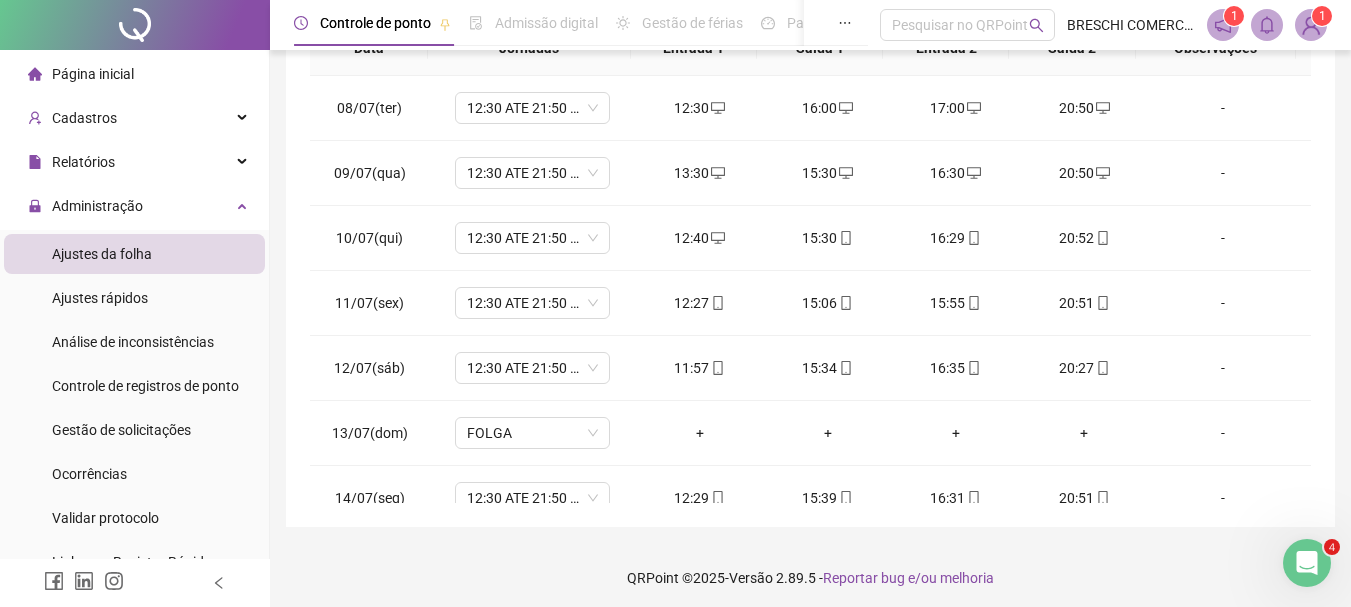 scroll, scrollTop: 391, scrollLeft: 0, axis: vertical 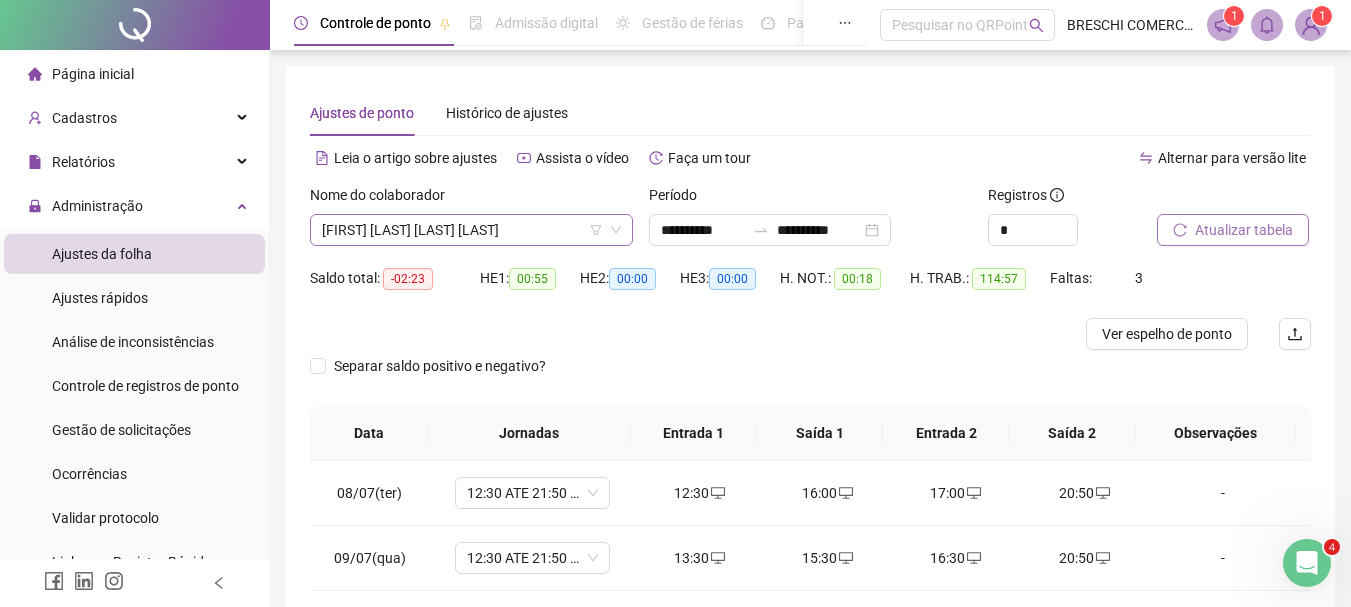 click on "ALINE MAIRA MILBRAT LIMA" at bounding box center (471, 230) 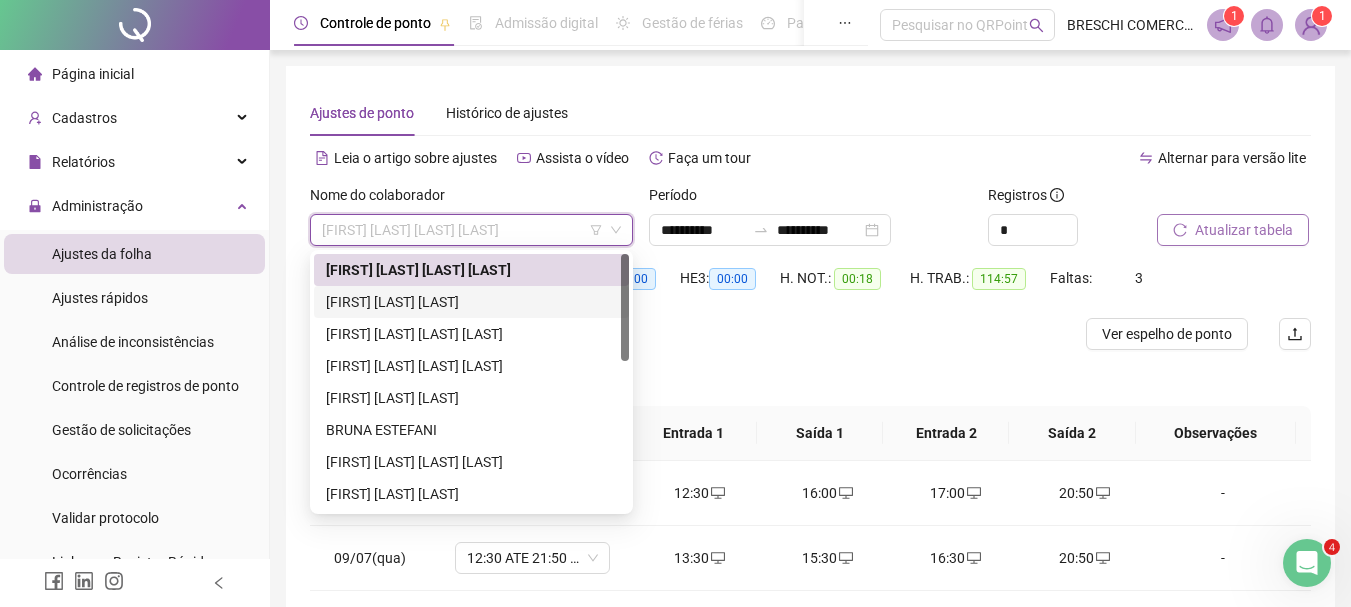click on "ANA CLARA SILVA" at bounding box center (471, 302) 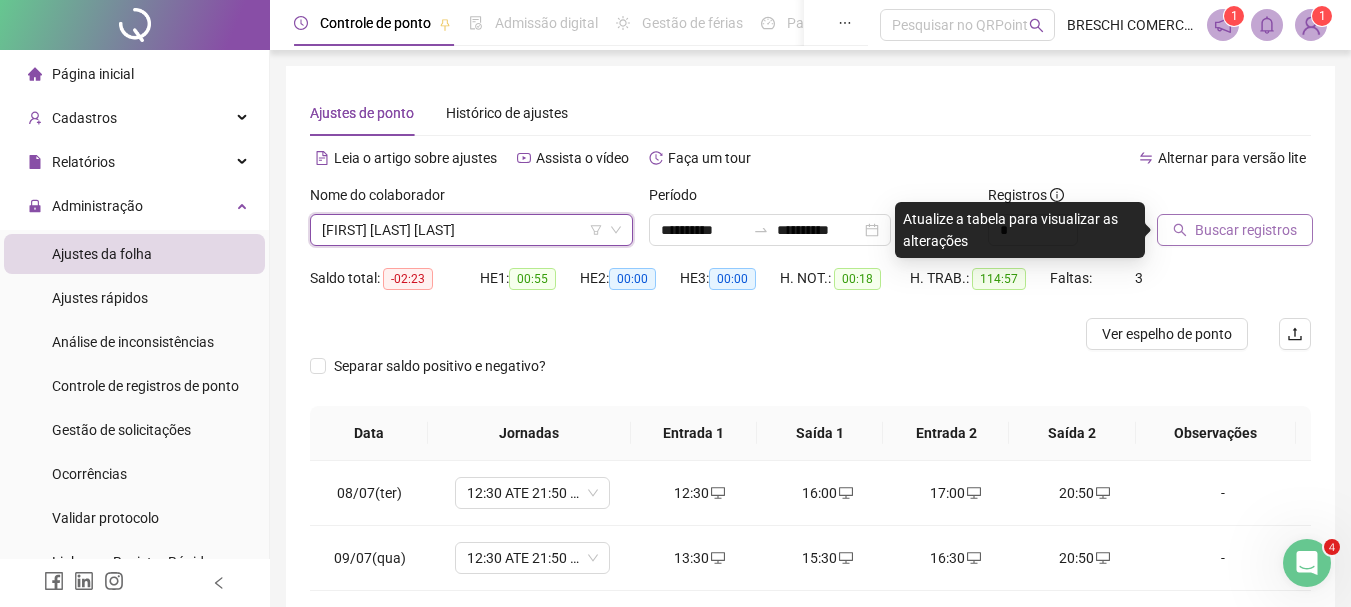 click on "Buscar registros" at bounding box center (1246, 230) 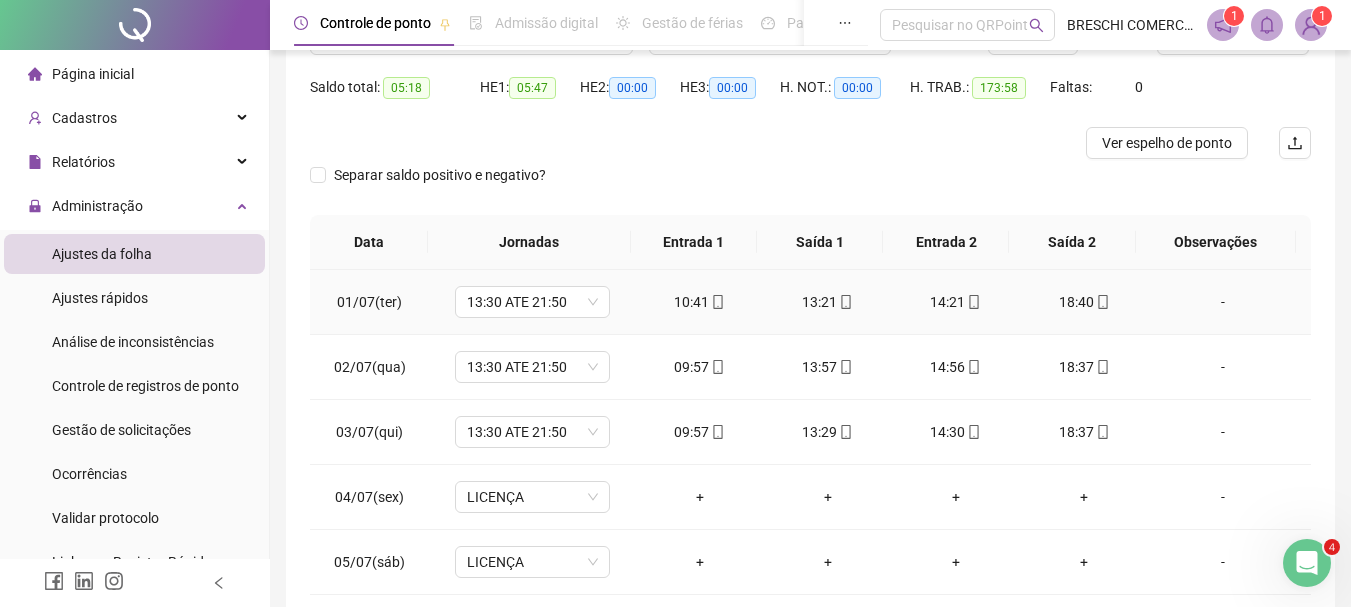 scroll, scrollTop: 300, scrollLeft: 0, axis: vertical 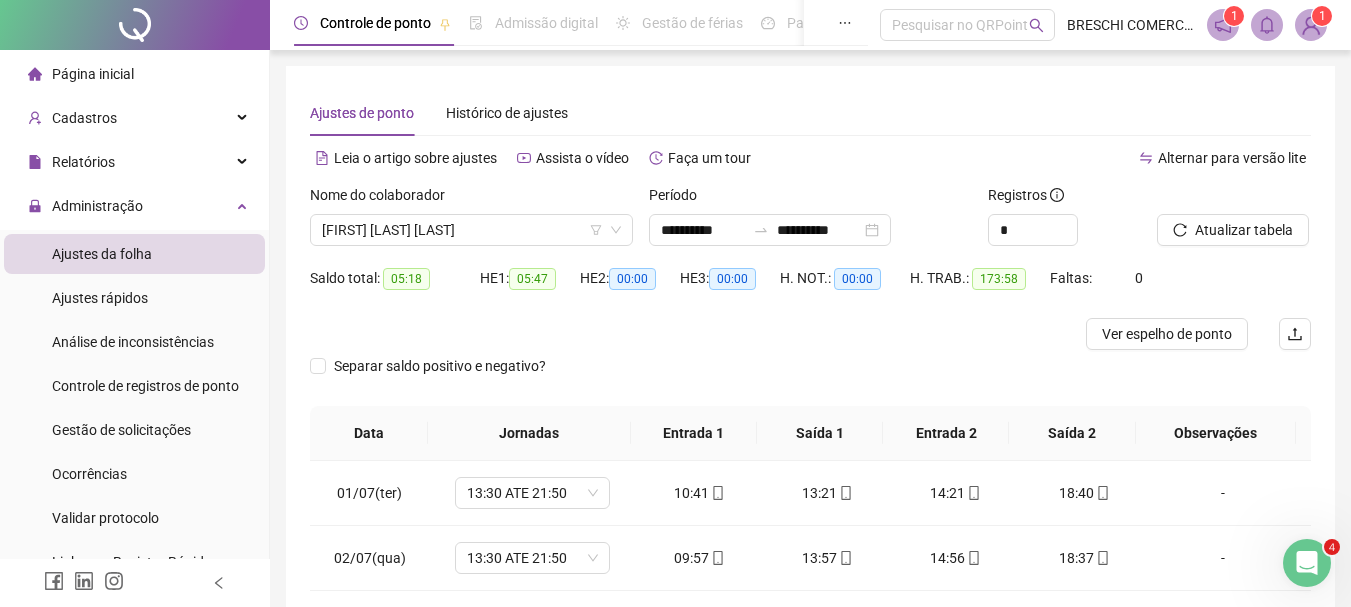 click on "ANA CLARA SILVA" at bounding box center (471, 230) 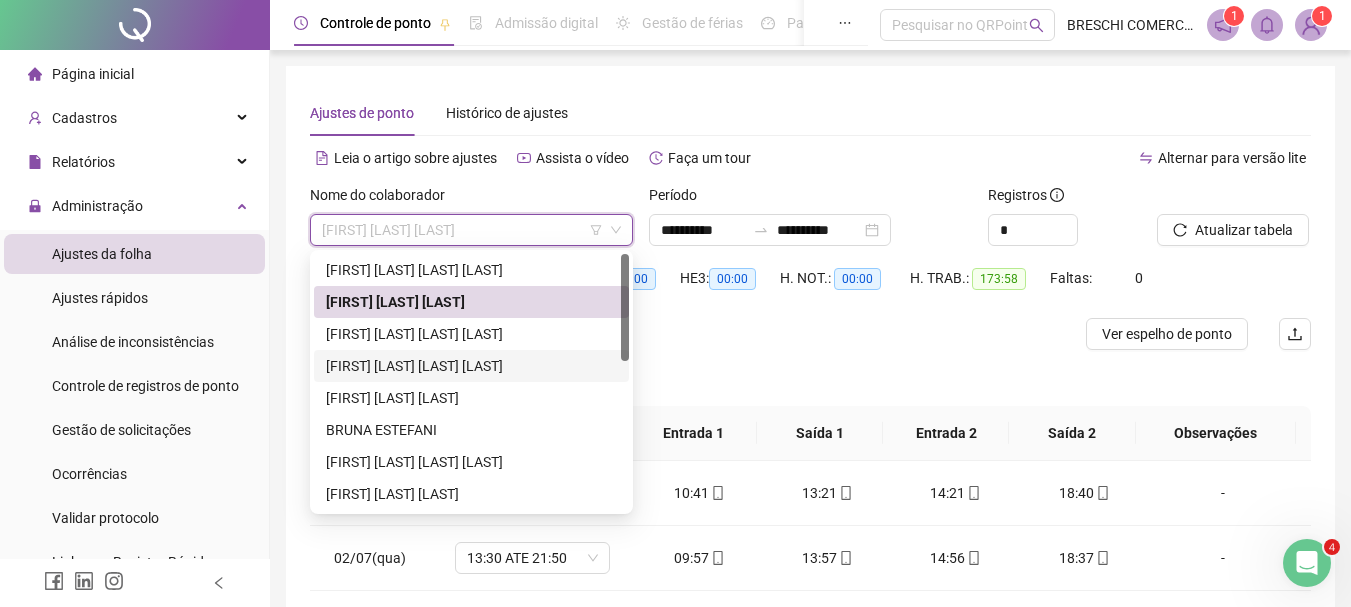 click on "ANDRESSA DA SILVA PAIM COTRIM" at bounding box center (471, 366) 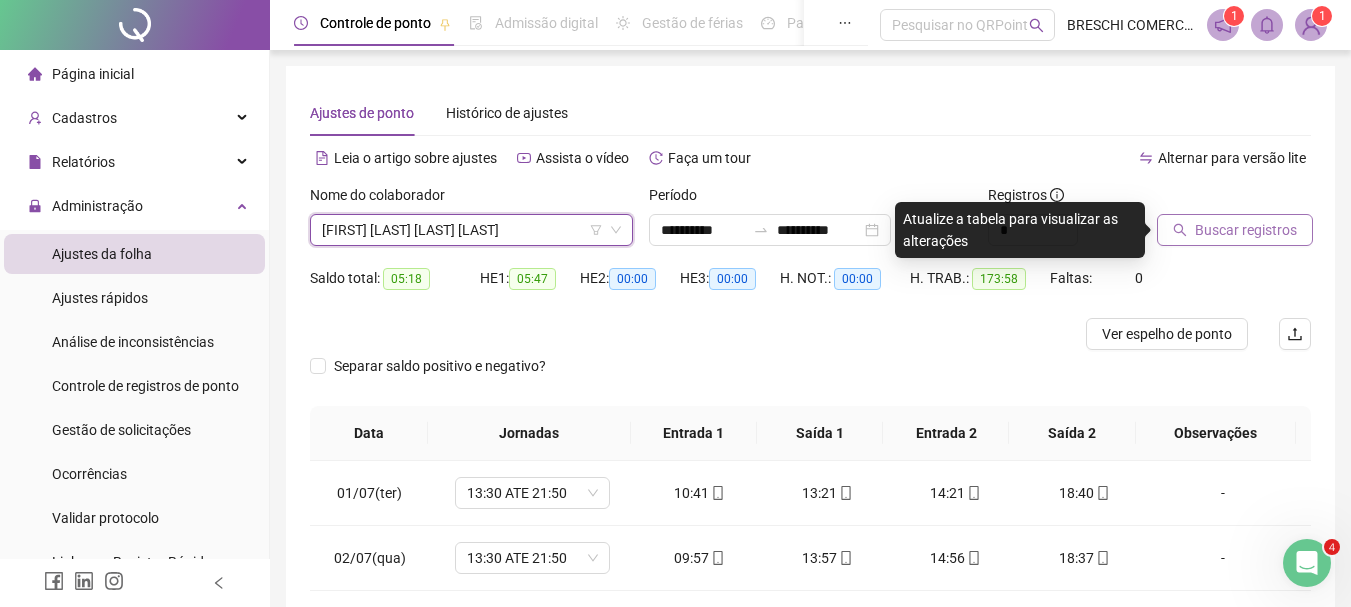 click on "Buscar registros" at bounding box center [1235, 230] 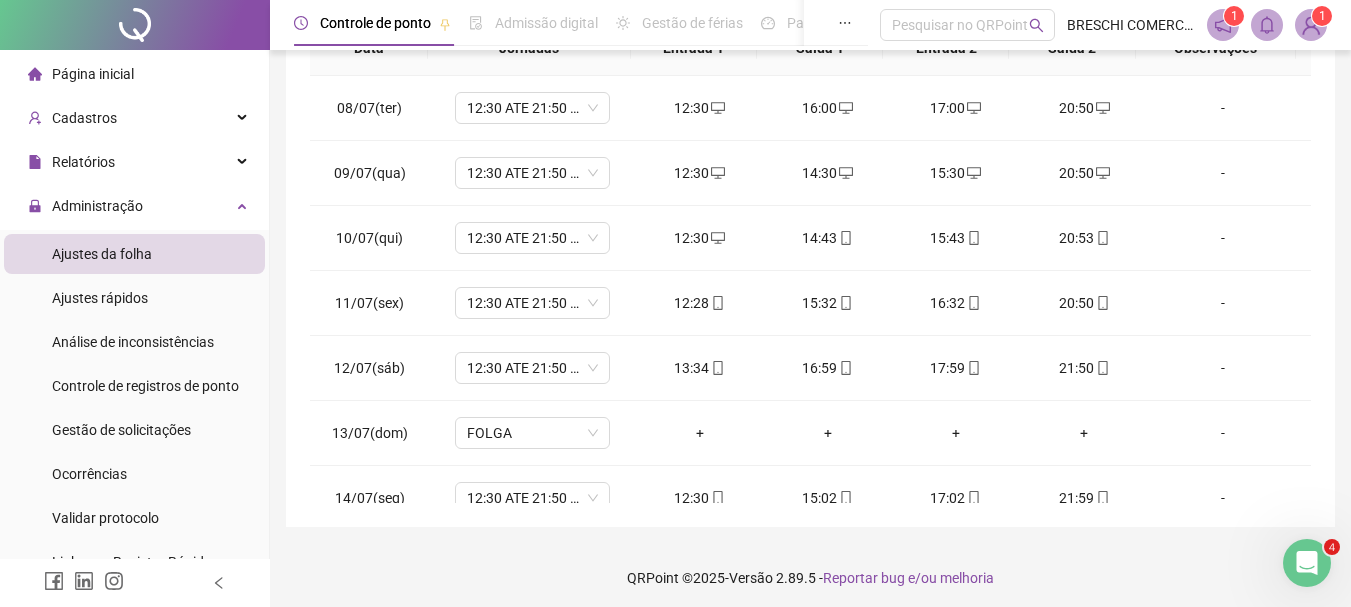 scroll, scrollTop: 391, scrollLeft: 0, axis: vertical 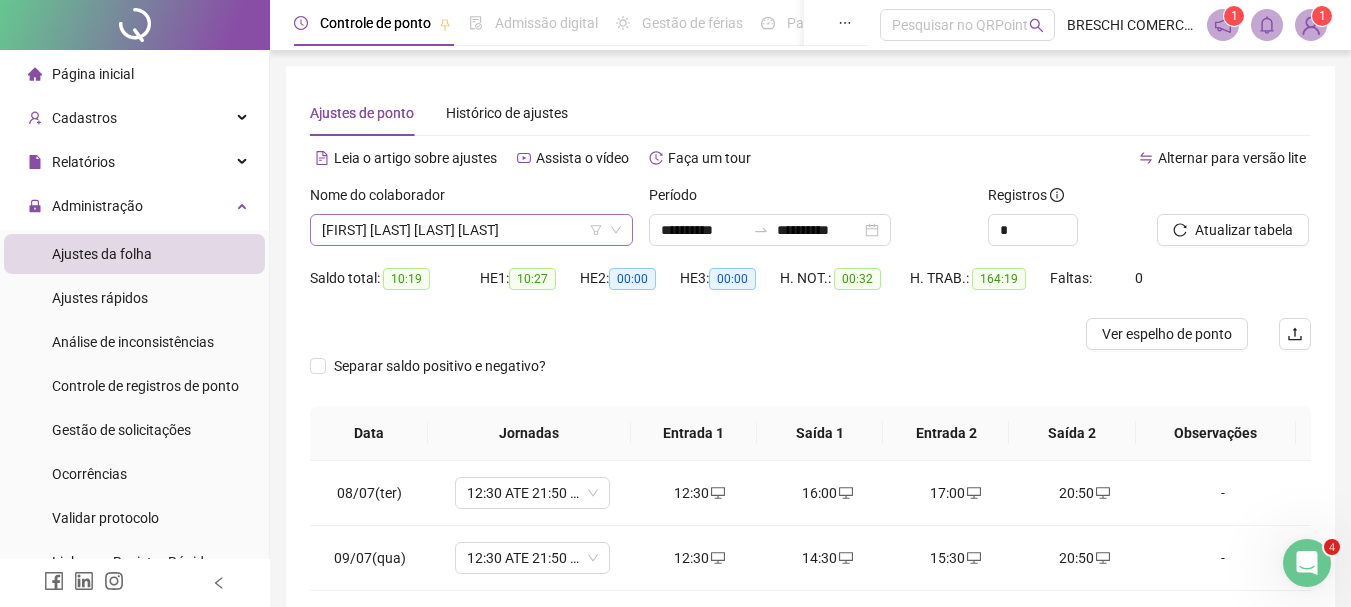 click on "ANDRESSA DA SILVA PAIM COTRIM" at bounding box center (471, 230) 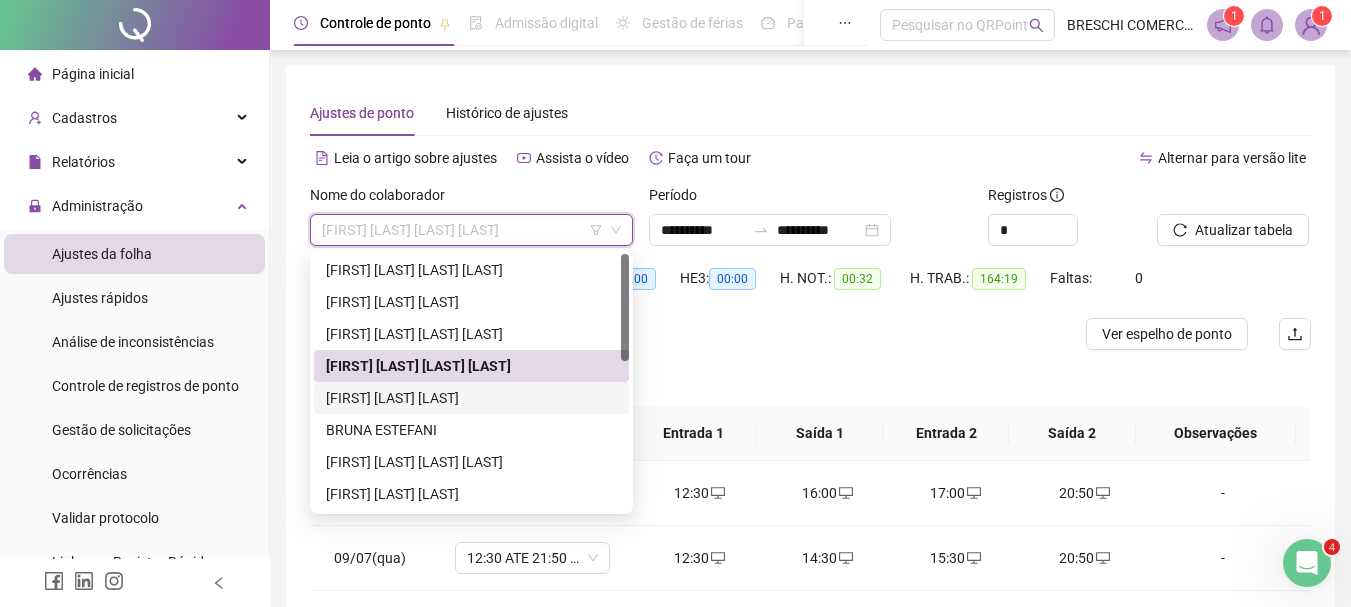 click on "BEATRIZ GOMES DA SILVA" at bounding box center [471, 398] 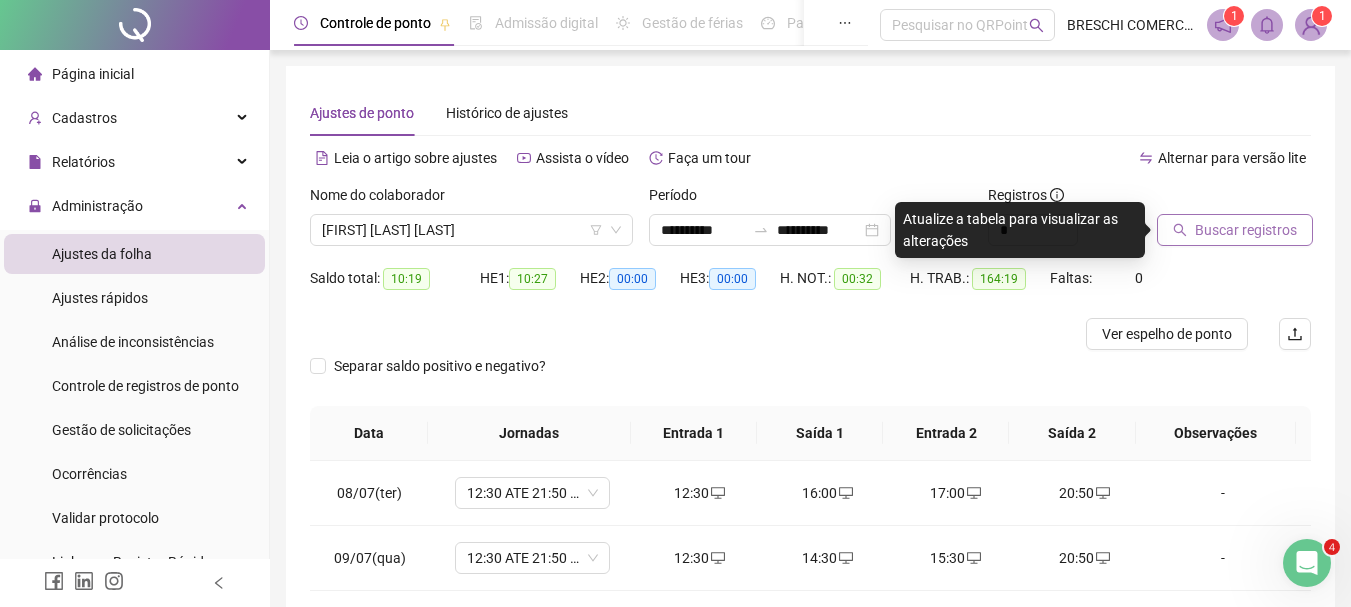 click 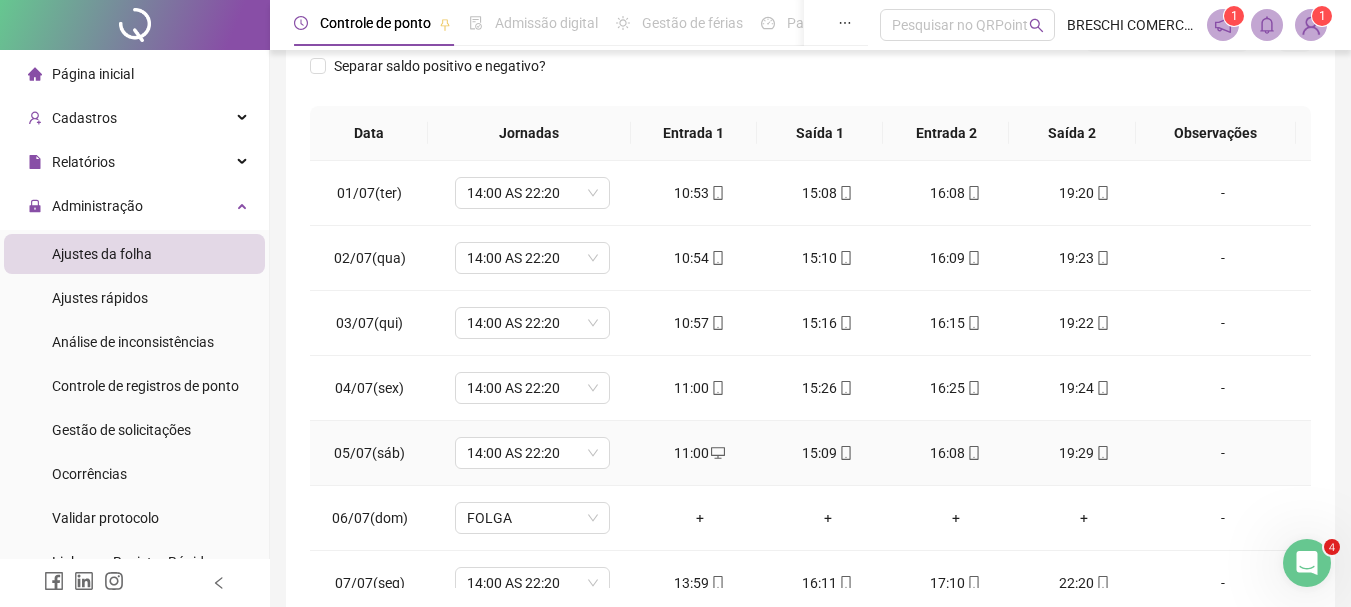 scroll, scrollTop: 391, scrollLeft: 0, axis: vertical 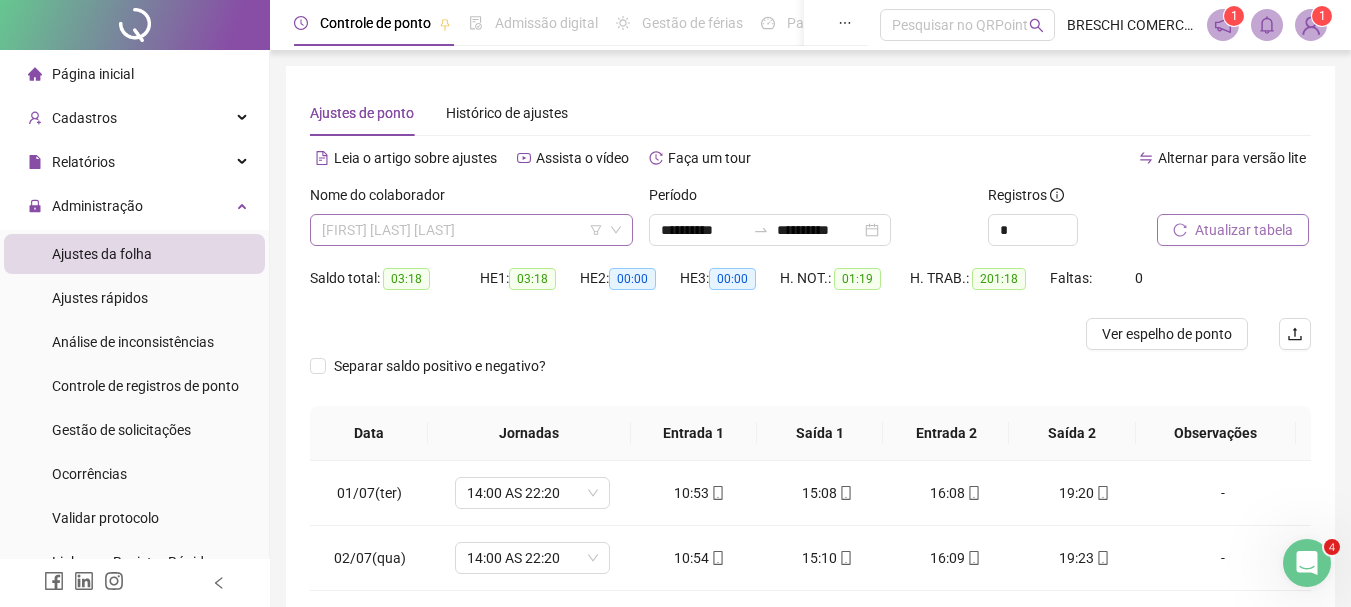 click on "BEATRIZ GOMES DA SILVA" at bounding box center (471, 230) 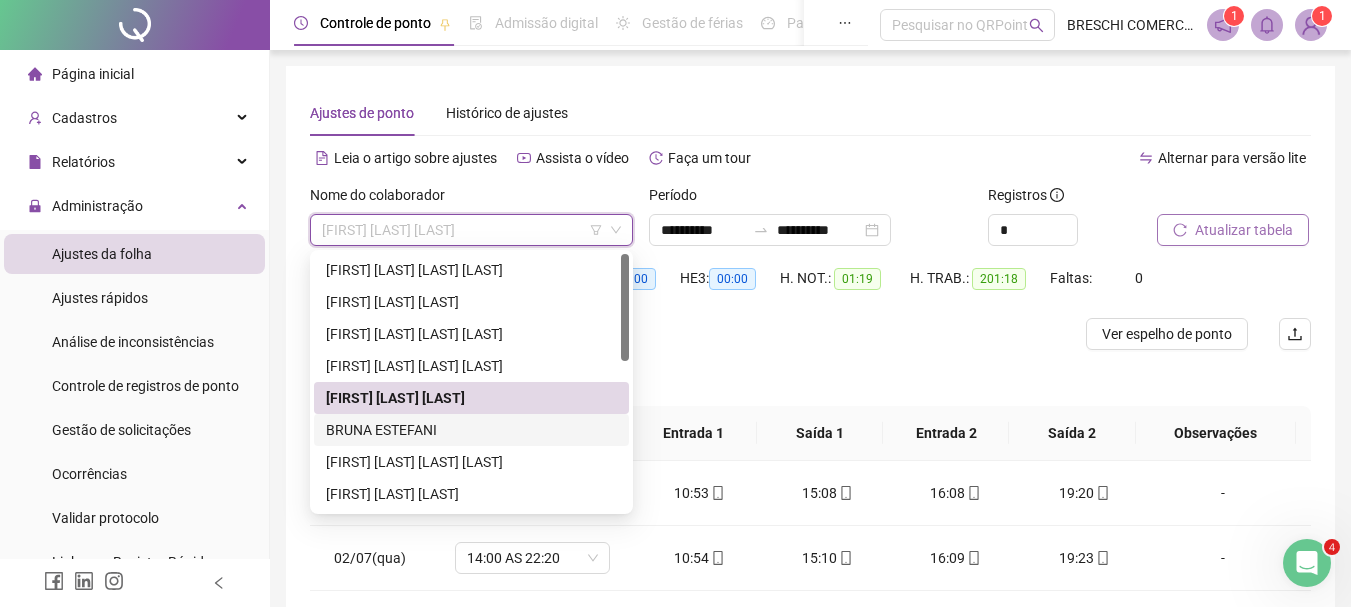 click on "BRUNA ESTEFANI" at bounding box center [471, 430] 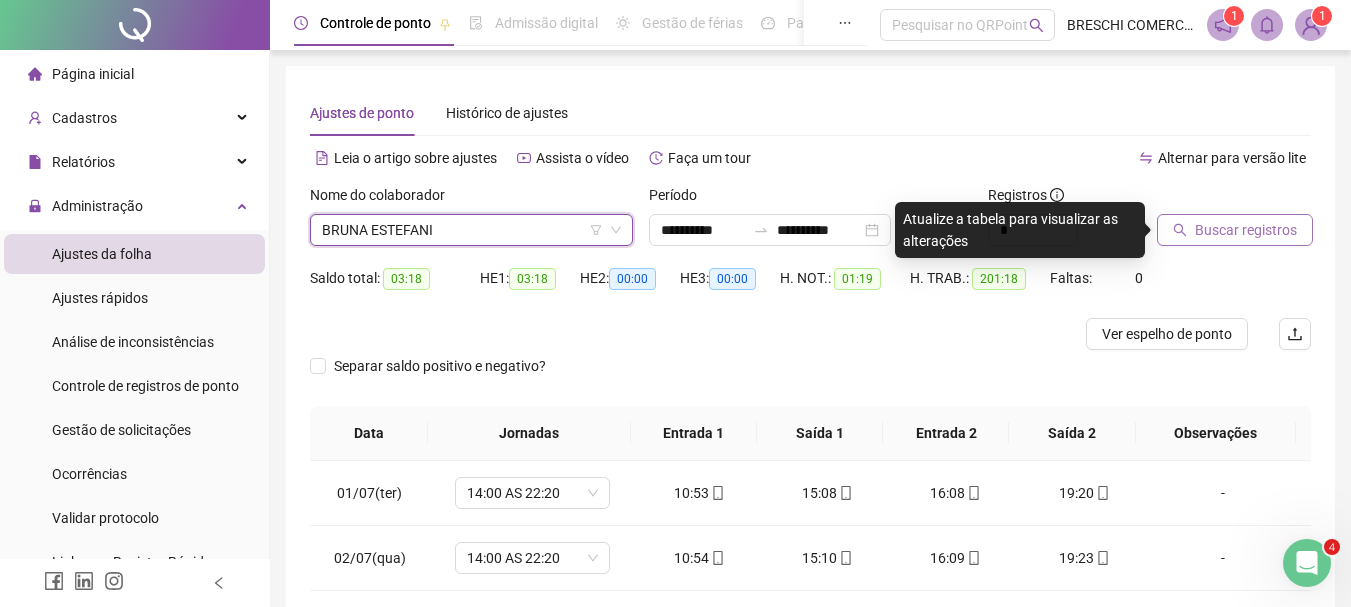 click 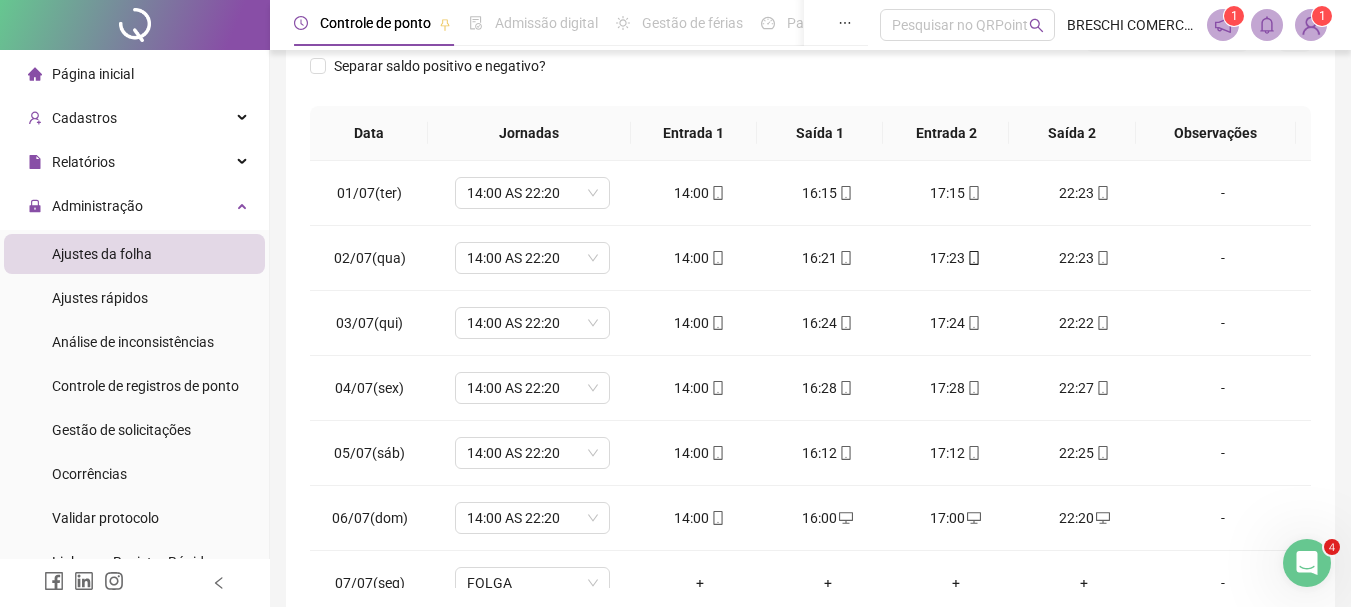 scroll, scrollTop: 391, scrollLeft: 0, axis: vertical 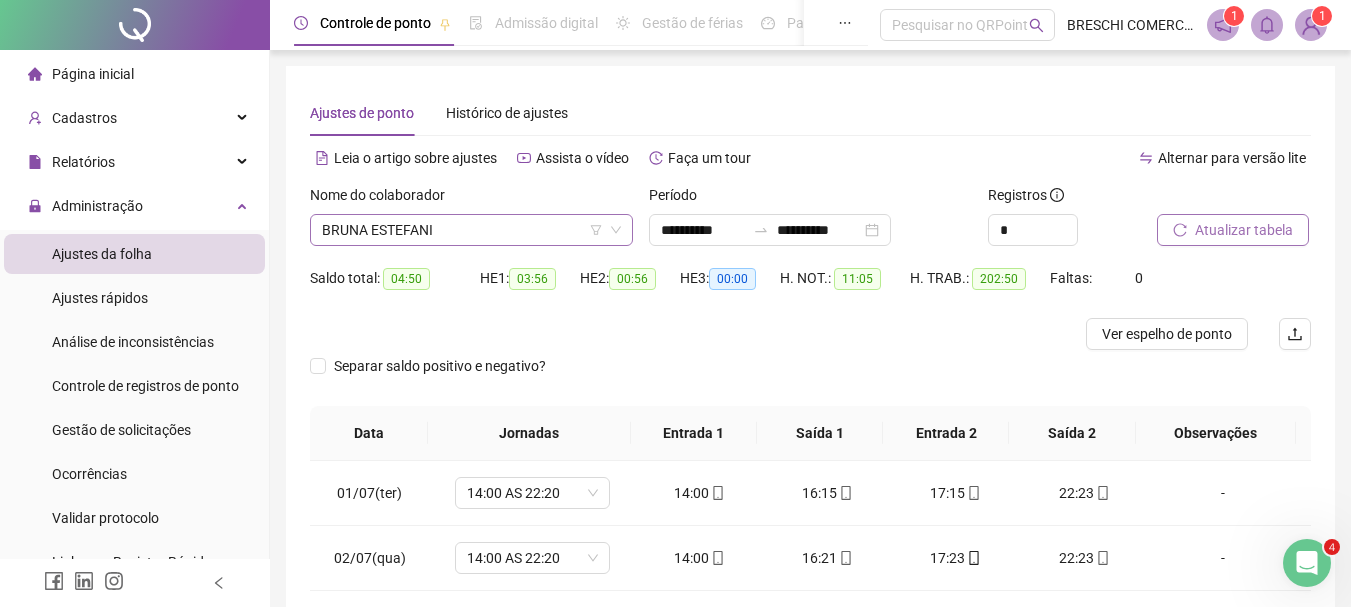 click on "BRUNA ESTEFANI" at bounding box center (471, 230) 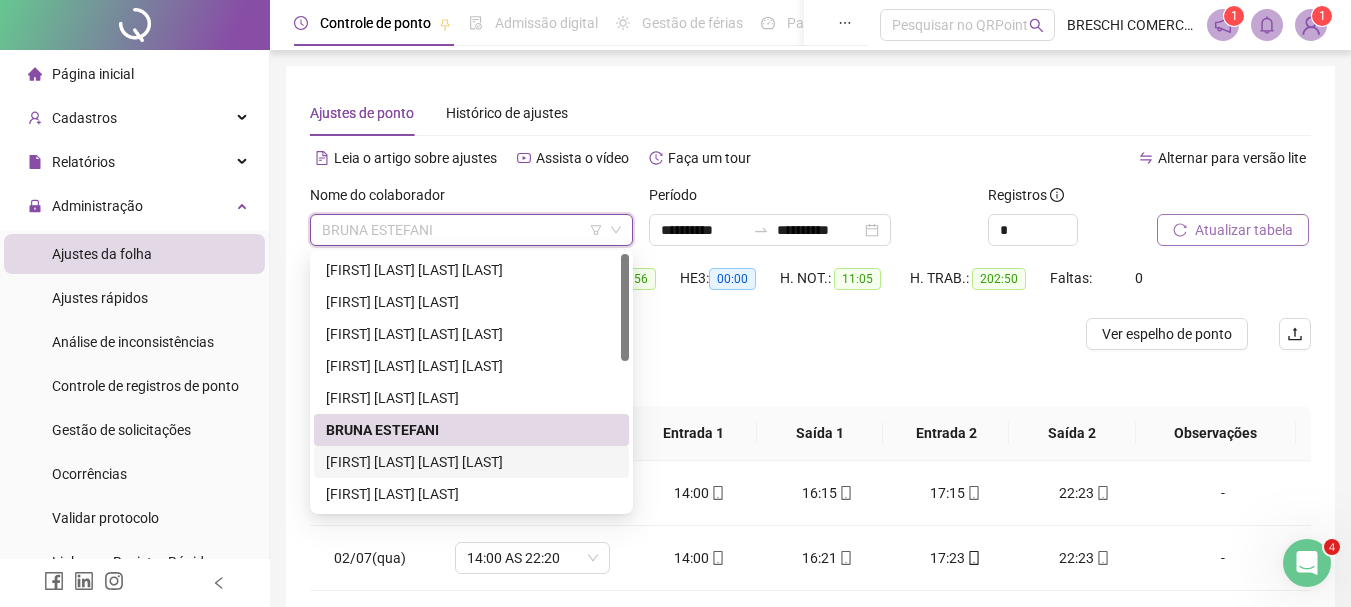 click on "CAMILA TABOGA DE OLIVEIRA SIRIOS" at bounding box center [471, 462] 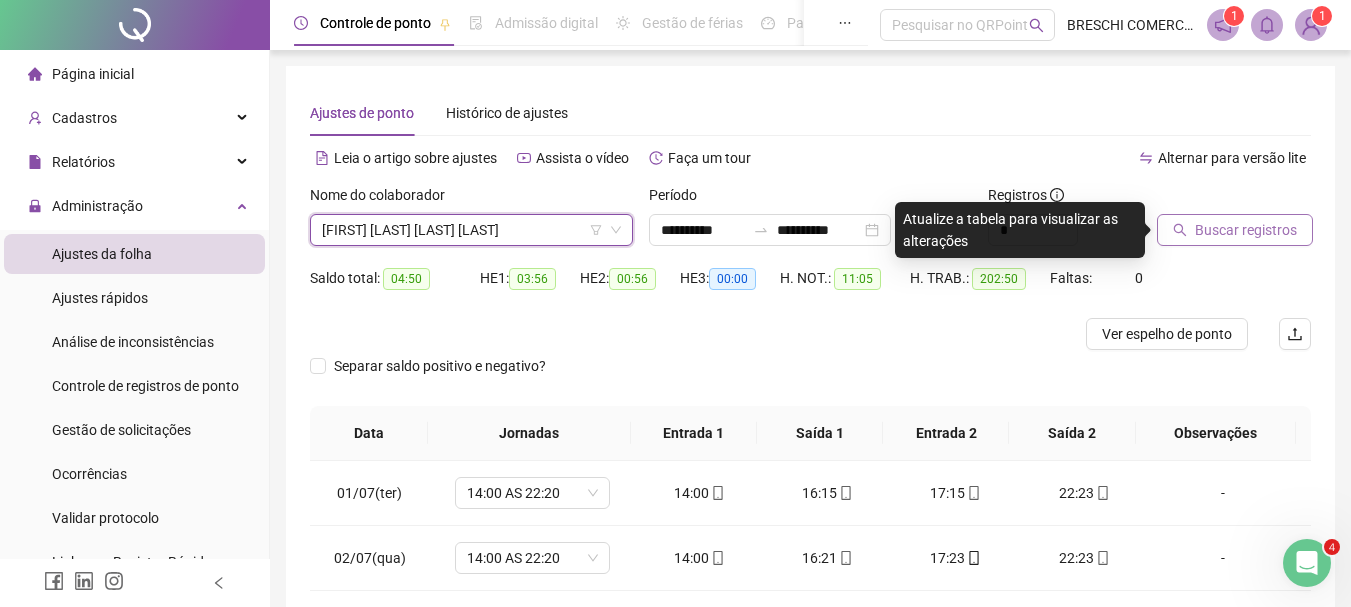 click on "Buscar registros" at bounding box center (1246, 230) 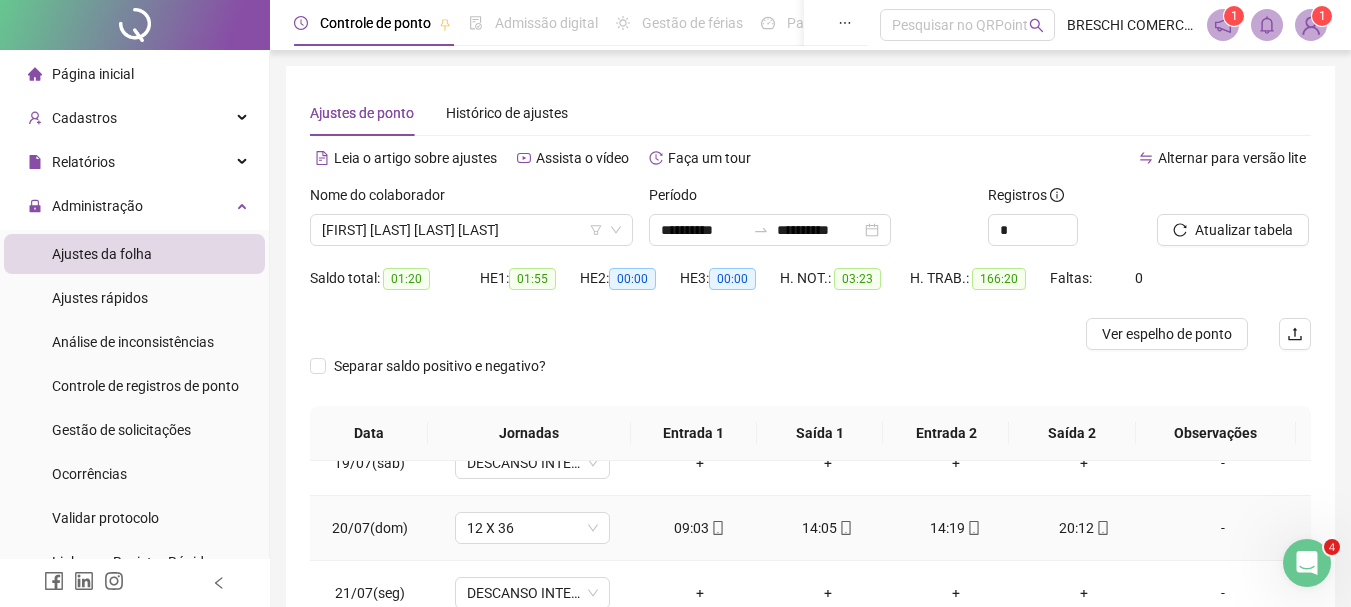 scroll, scrollTop: 1588, scrollLeft: 0, axis: vertical 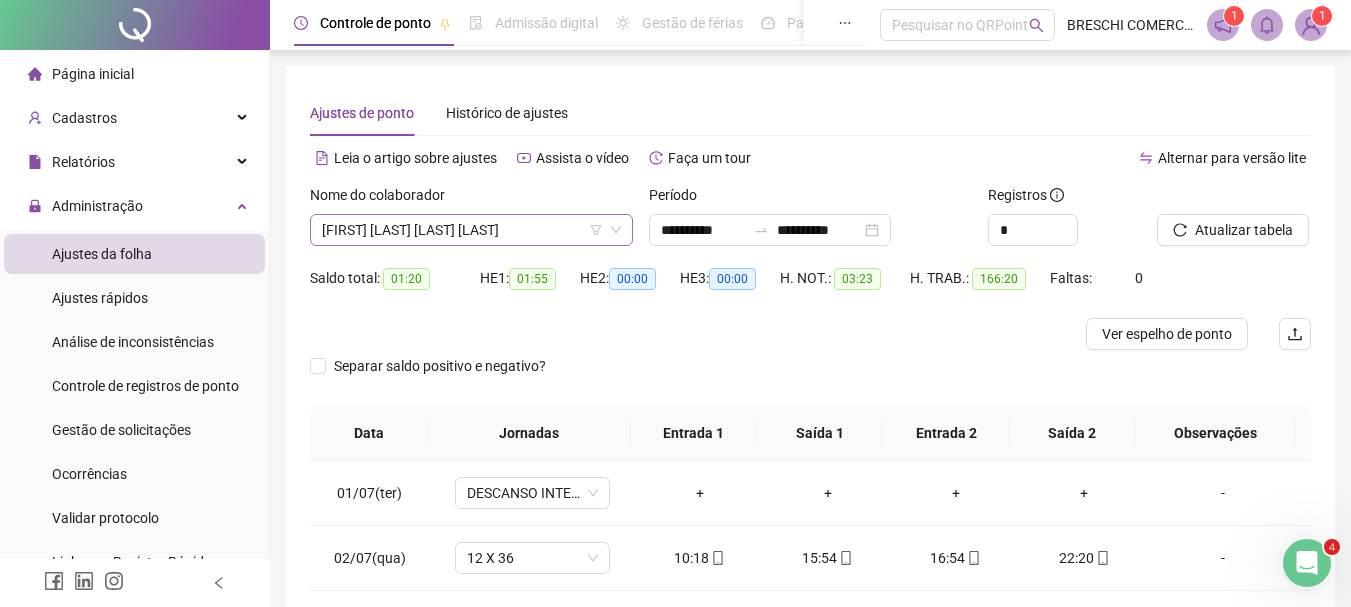 click on "CAMILA TABOGA DE OLIVEIRA SIRIOS" at bounding box center [471, 230] 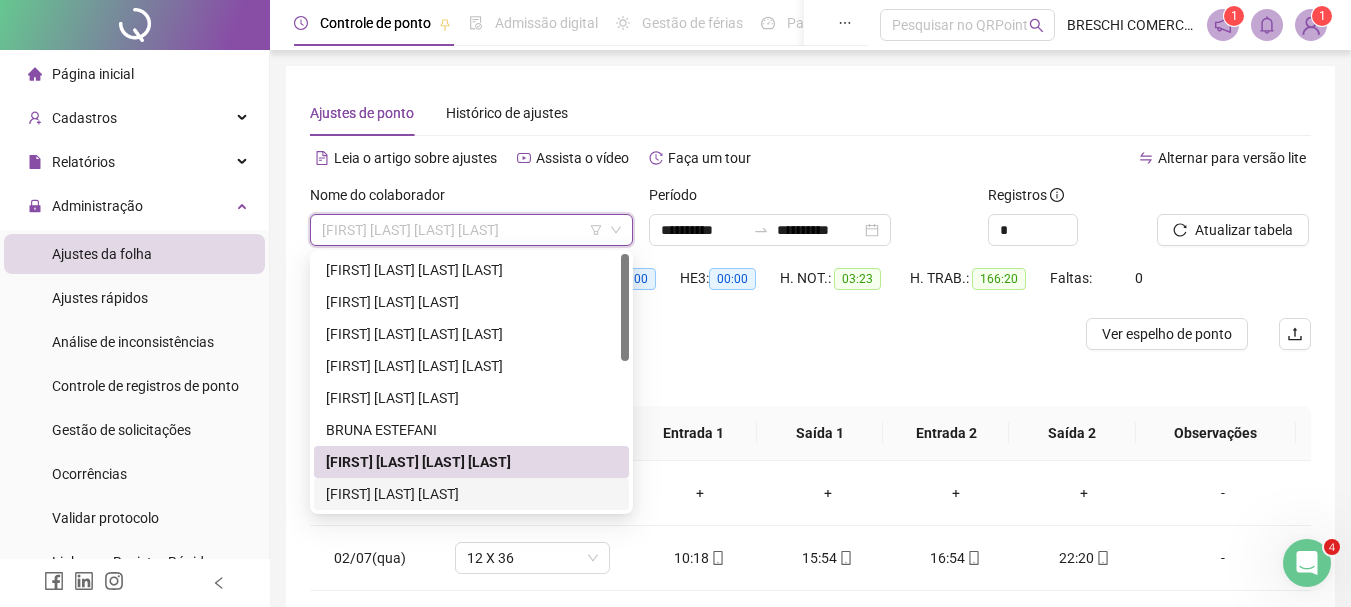 click on "ELIZENÁ GONÇALVES DA SILVA" at bounding box center [471, 494] 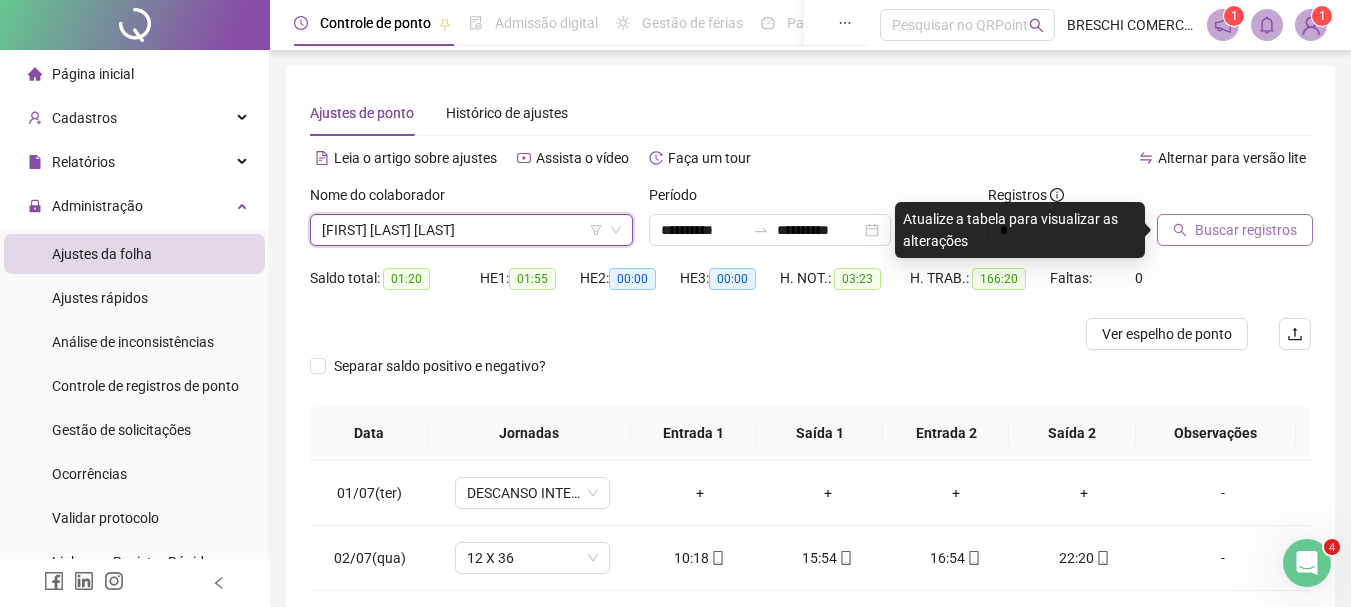 click on "Buscar registros" at bounding box center (1246, 230) 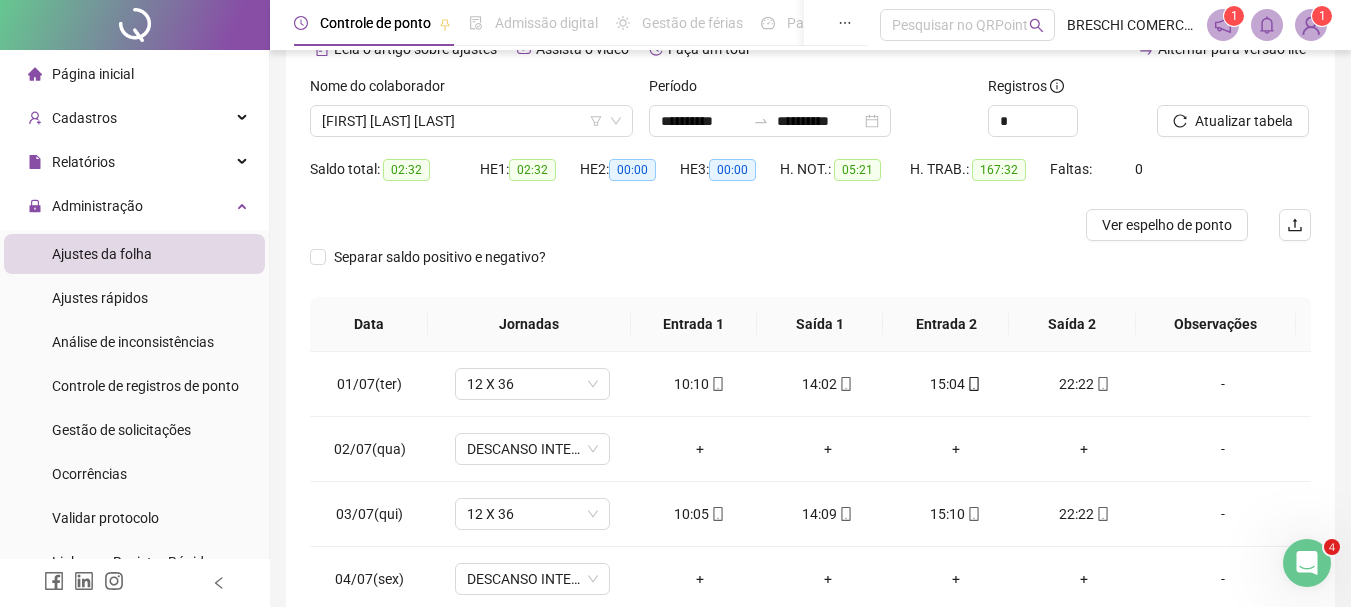 scroll, scrollTop: 300, scrollLeft: 0, axis: vertical 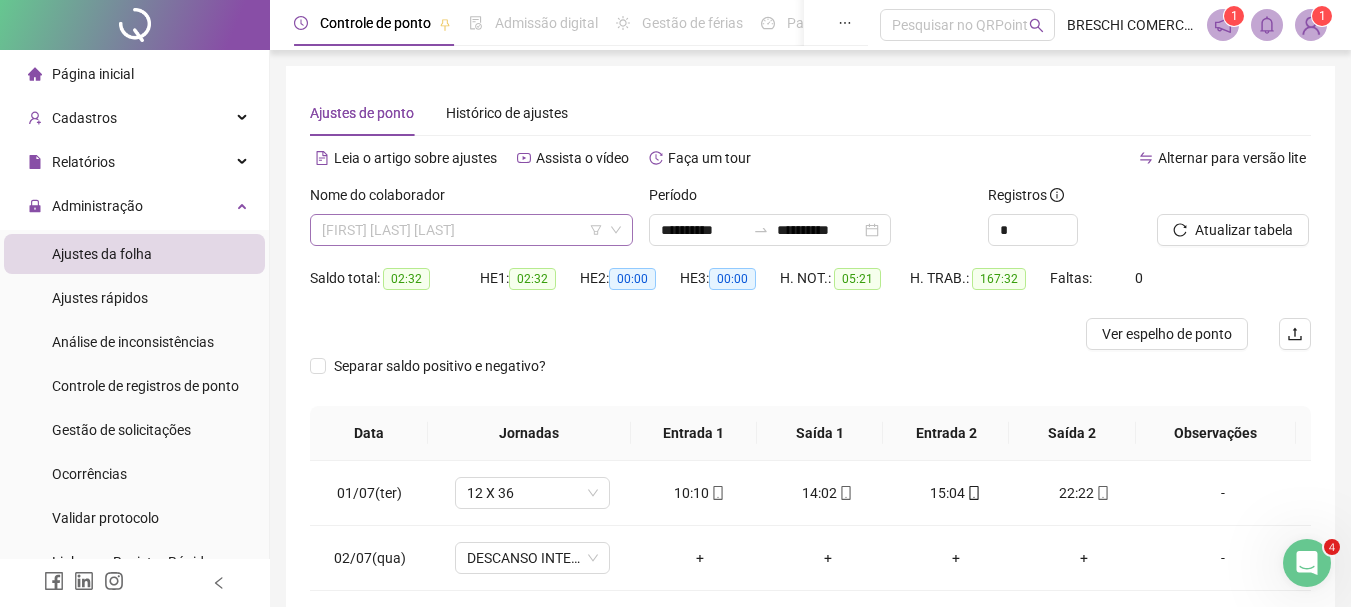 click on "ELIZENÁ GONÇALVES DA SILVA" at bounding box center (471, 230) 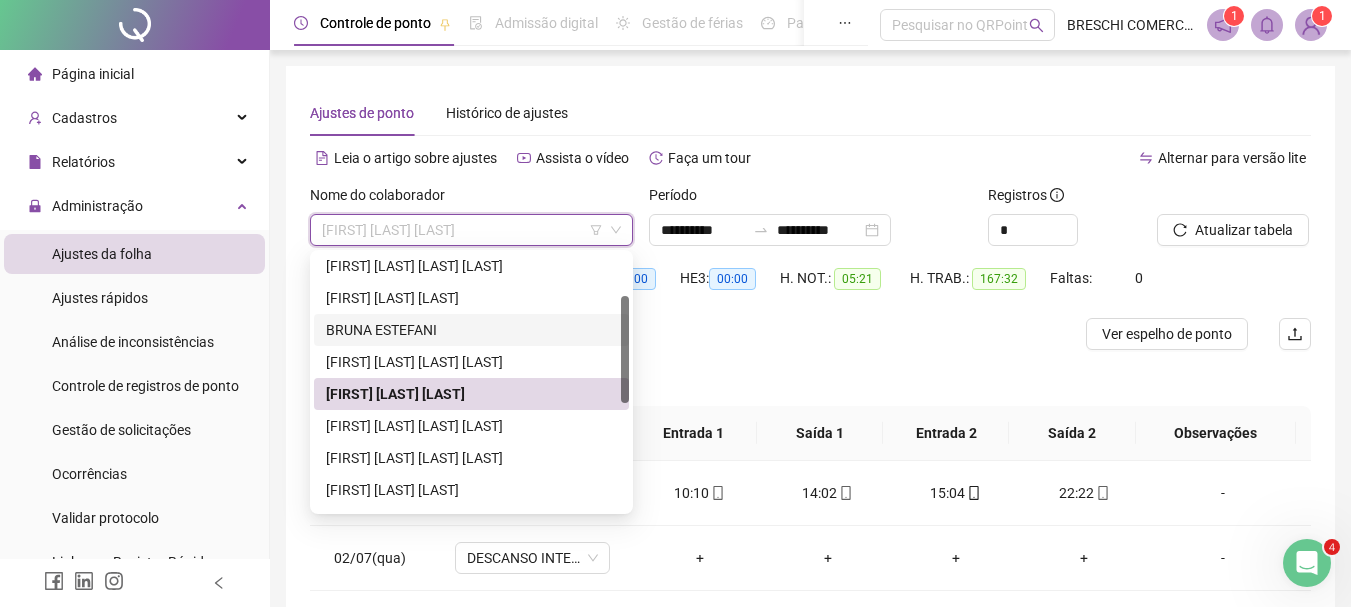 scroll, scrollTop: 200, scrollLeft: 0, axis: vertical 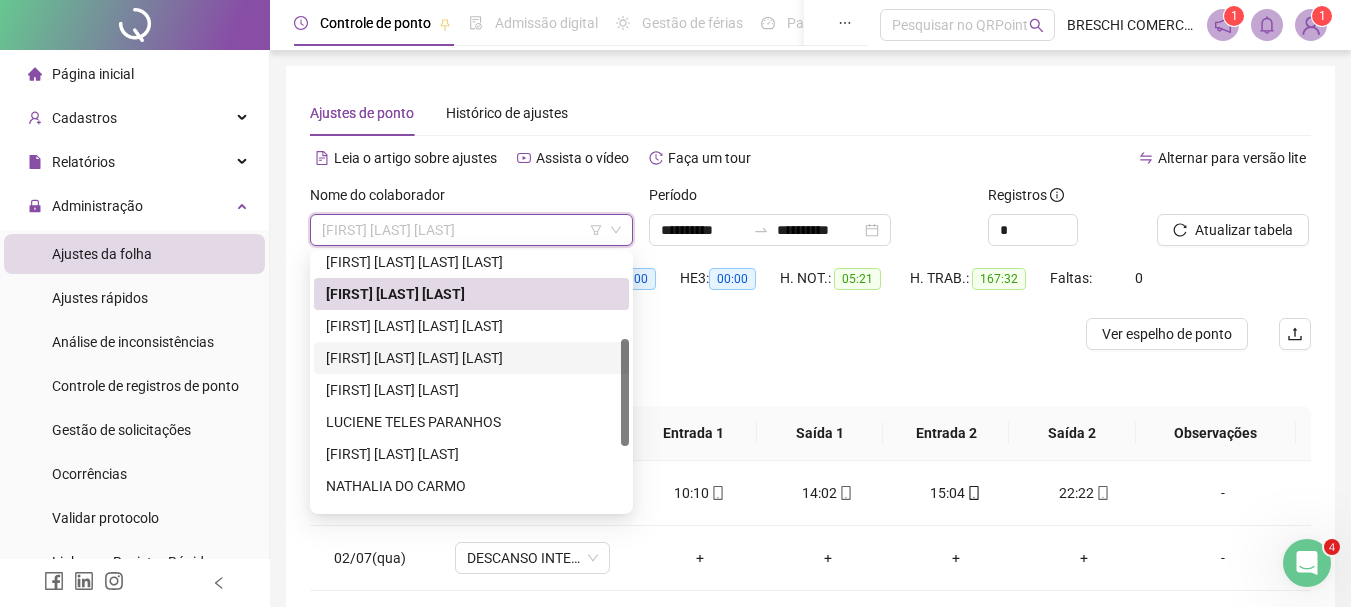 click on "KAREN LYA LACERDA DA SILVA" at bounding box center [471, 358] 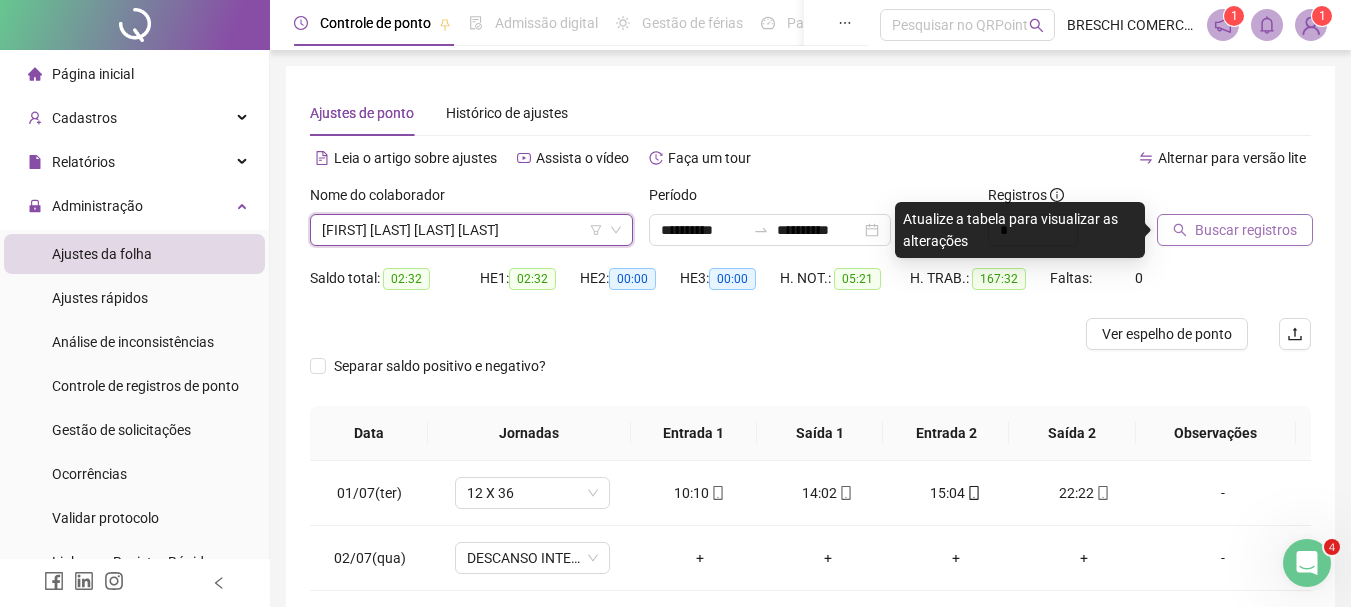 click on "Buscar registros" at bounding box center [1246, 230] 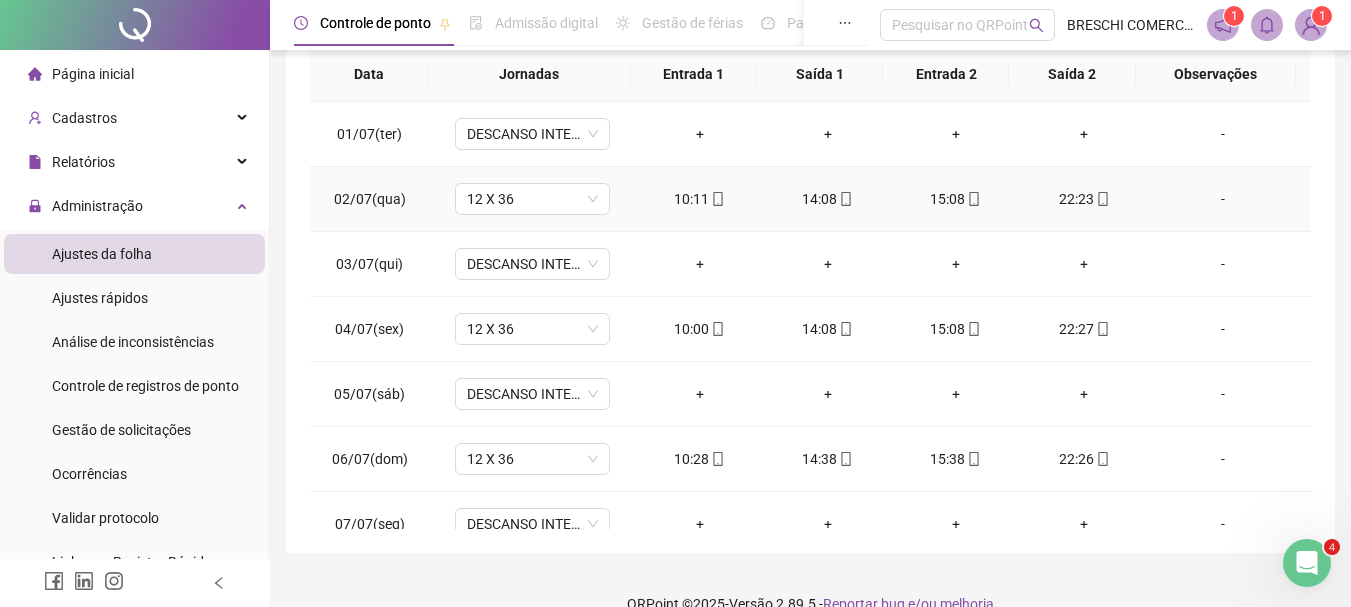 scroll, scrollTop: 391, scrollLeft: 0, axis: vertical 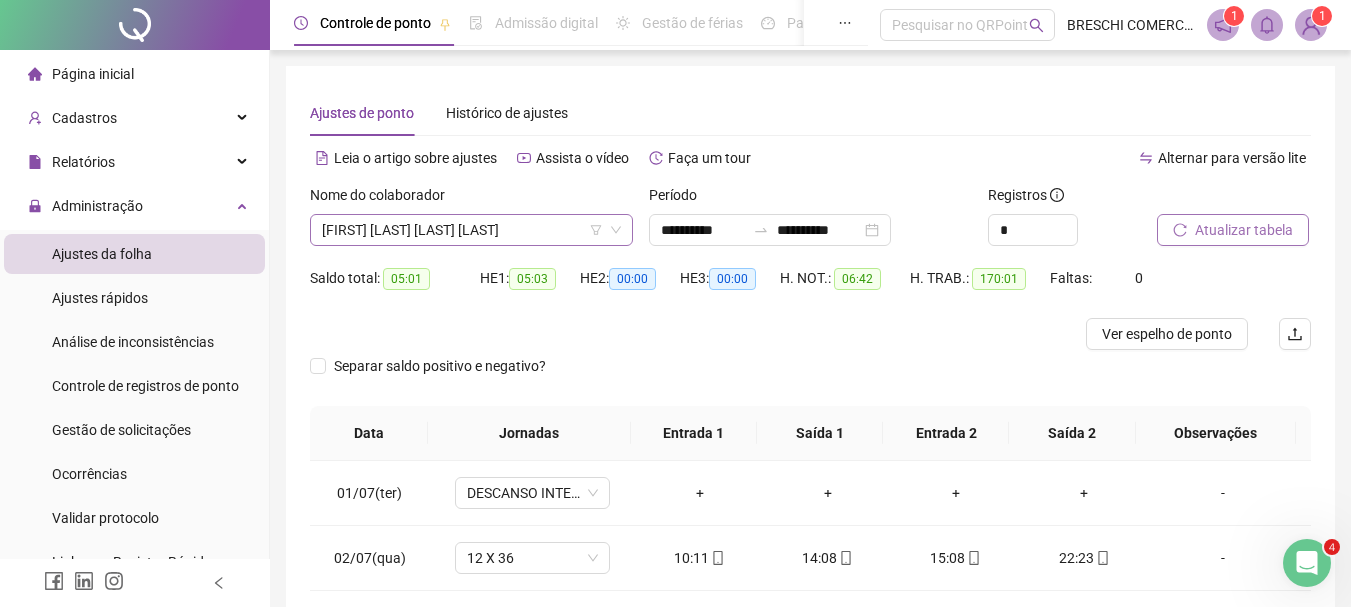 click on "KAREN LYA LACERDA DA SILVA" at bounding box center [471, 230] 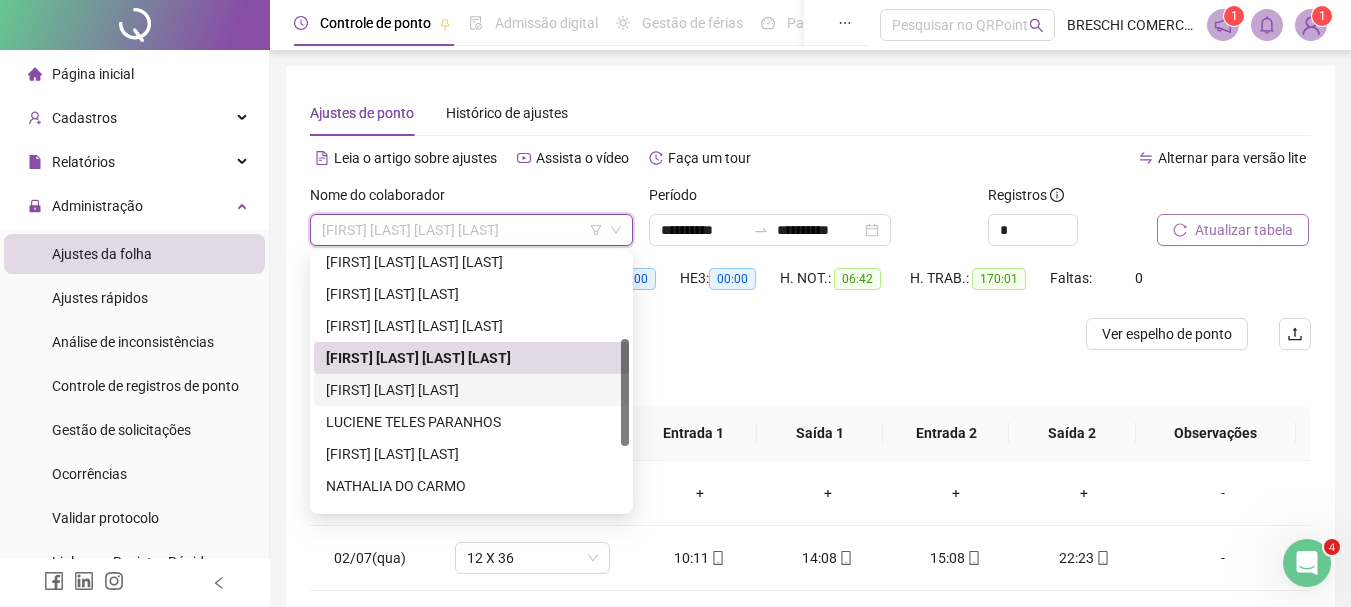 click on "LILLIAN RODRIGUES PEREIRA" at bounding box center (471, 390) 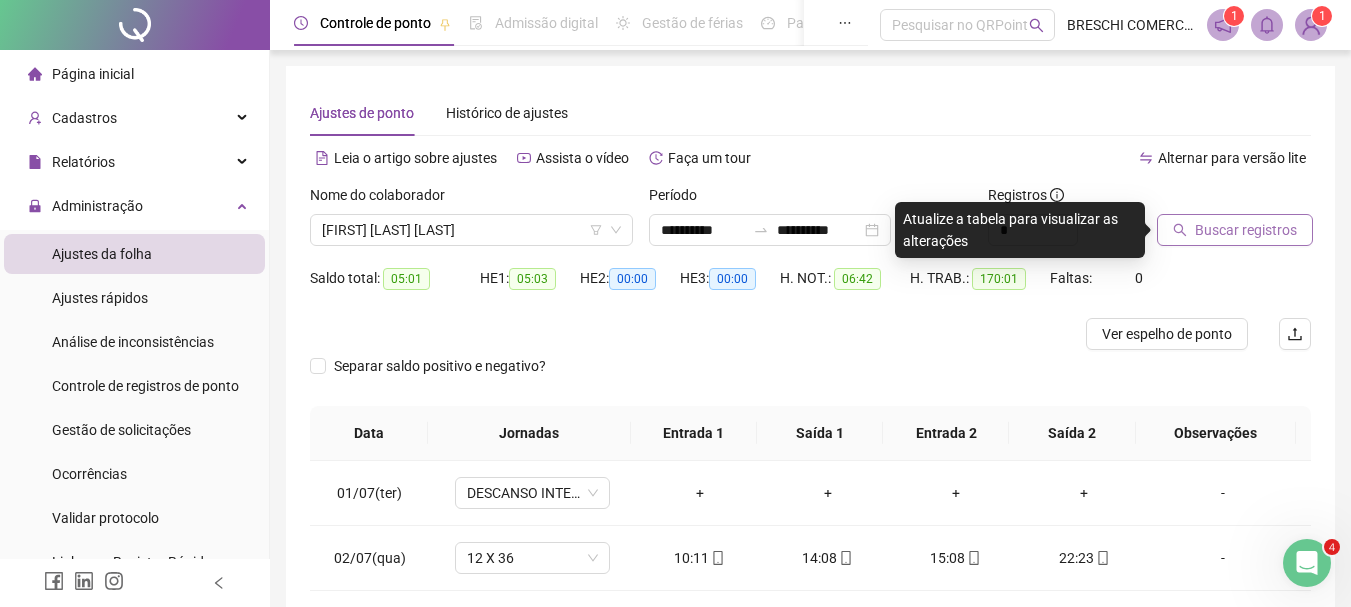 click on "Buscar registros" at bounding box center [1246, 230] 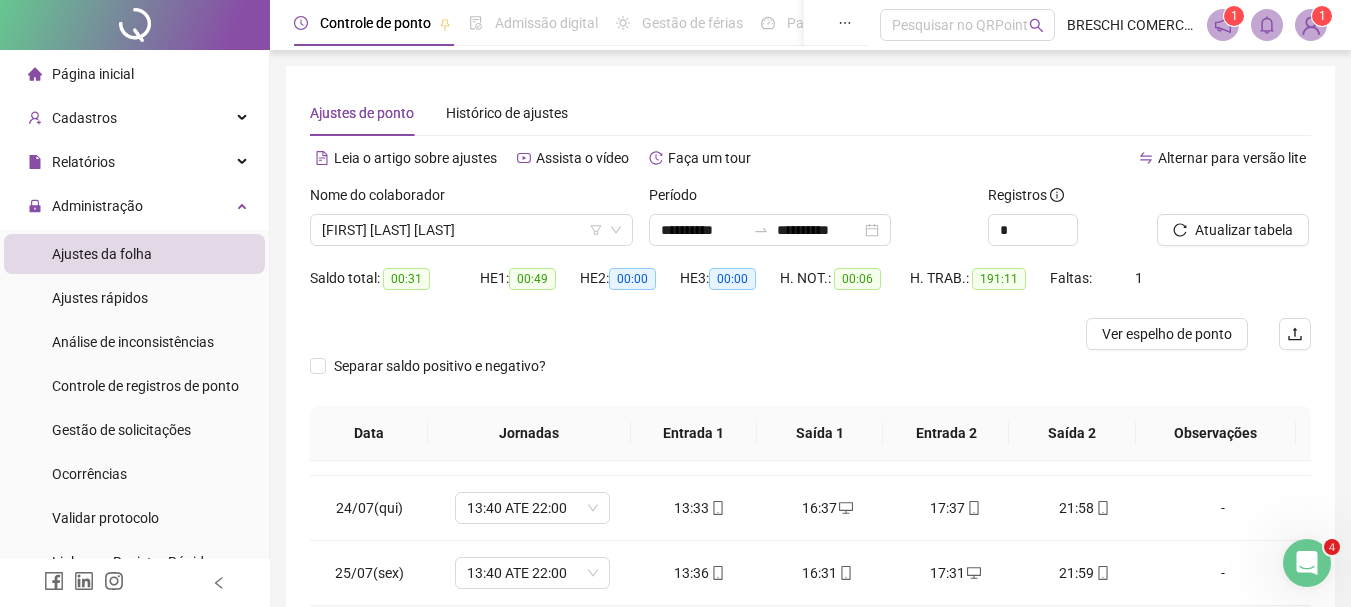 scroll, scrollTop: 1588, scrollLeft: 0, axis: vertical 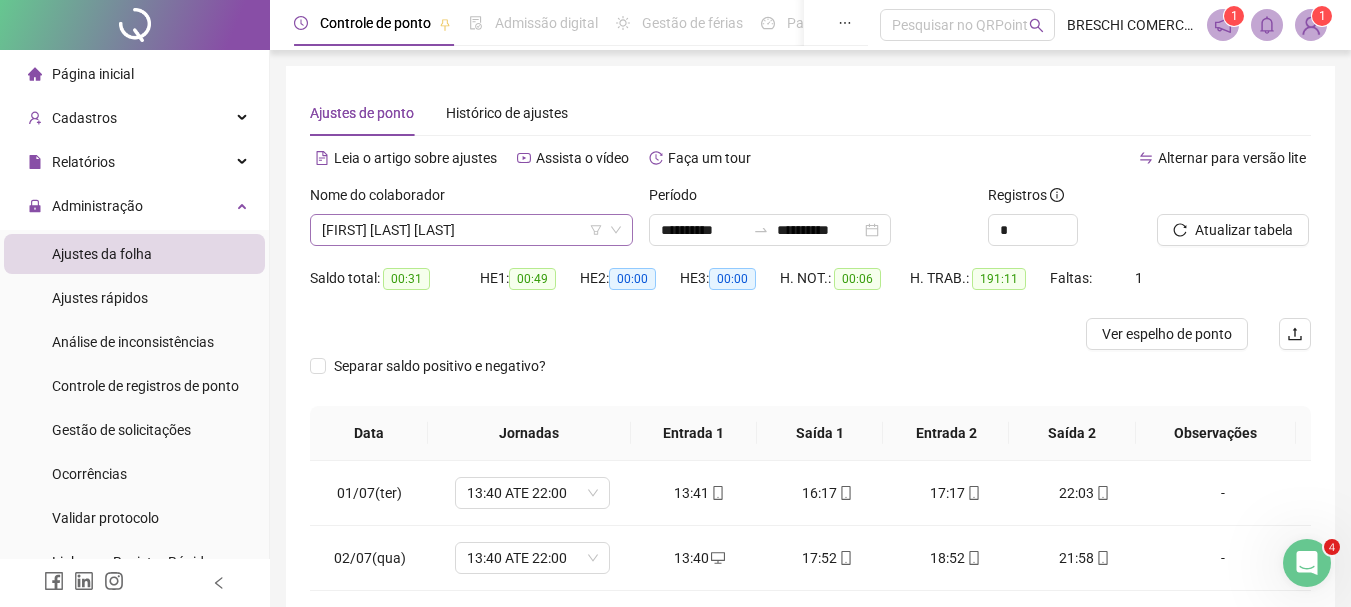 click on "LILLIAN RODRIGUES PEREIRA" at bounding box center (471, 230) 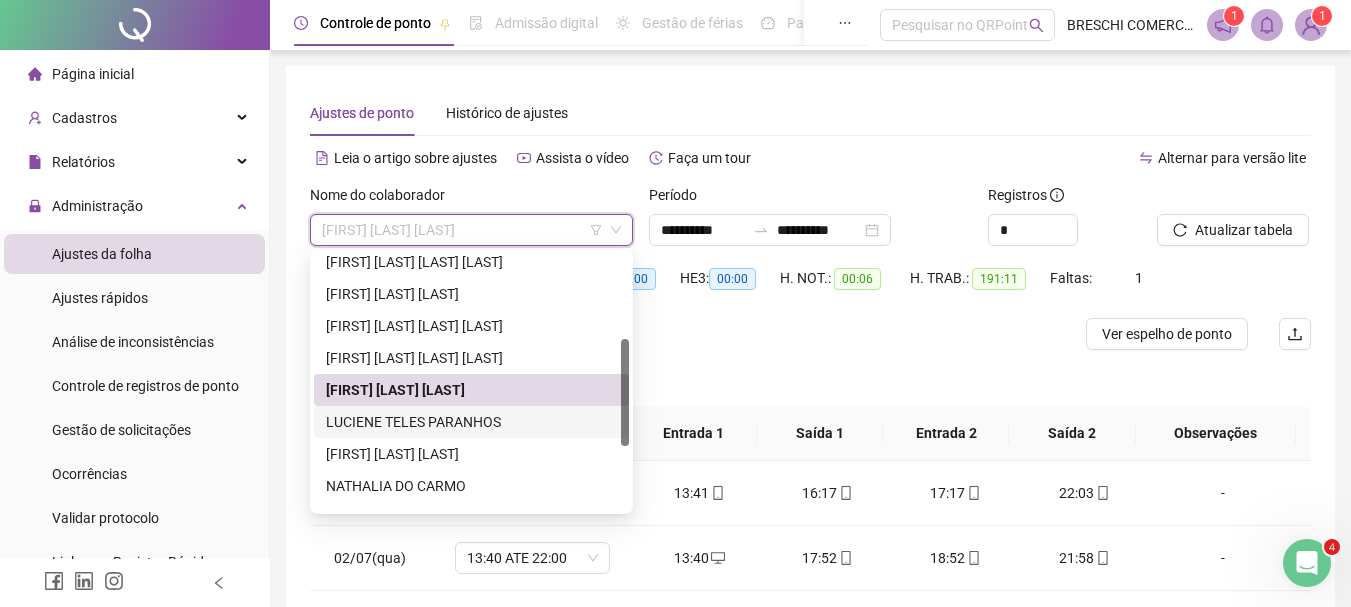 click on "LUCIENE TELES PARANHOS" at bounding box center (471, 422) 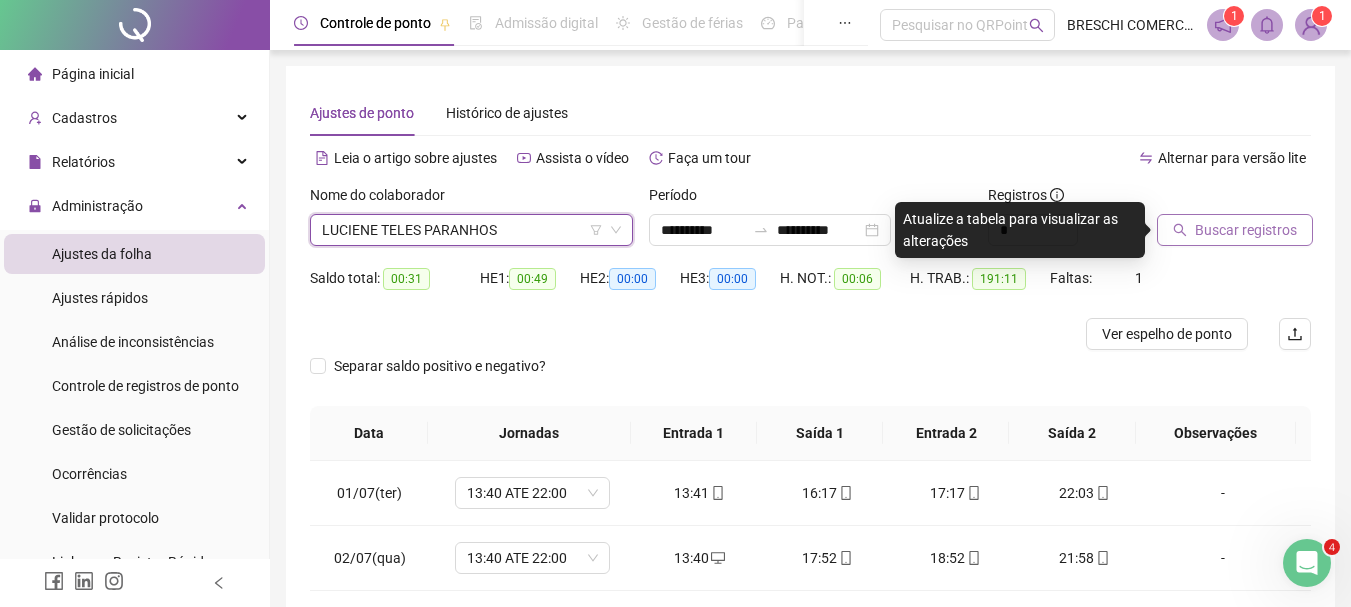 click on "Buscar registros" at bounding box center [1235, 230] 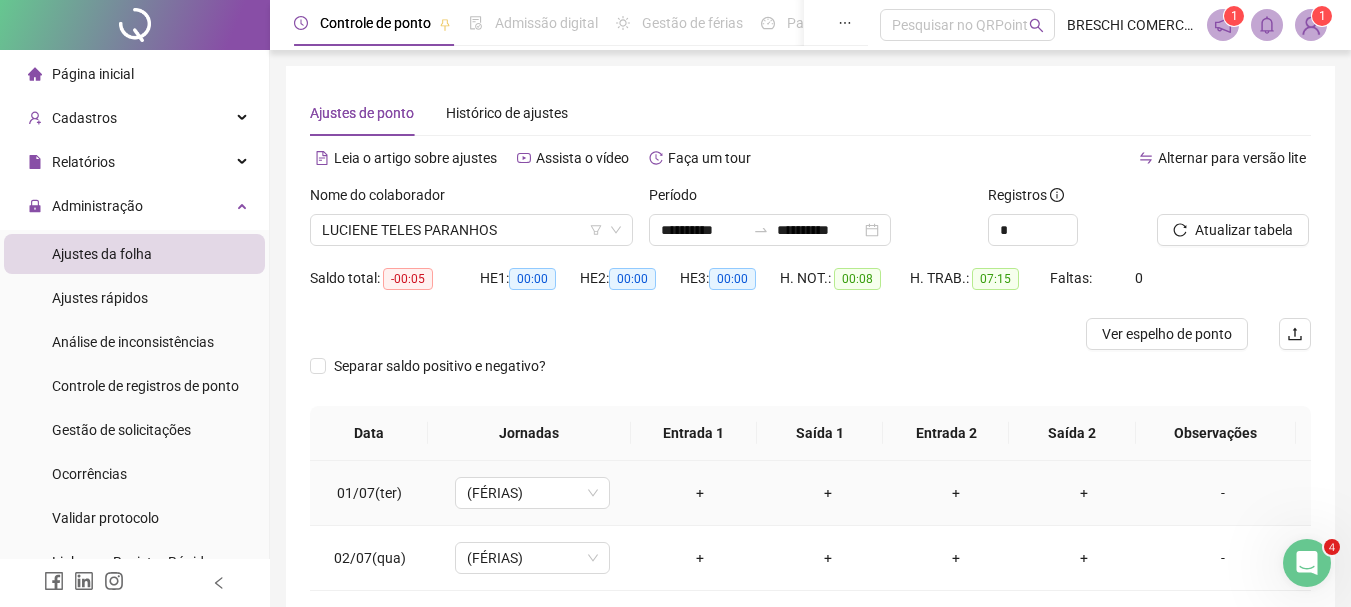 scroll, scrollTop: 391, scrollLeft: 0, axis: vertical 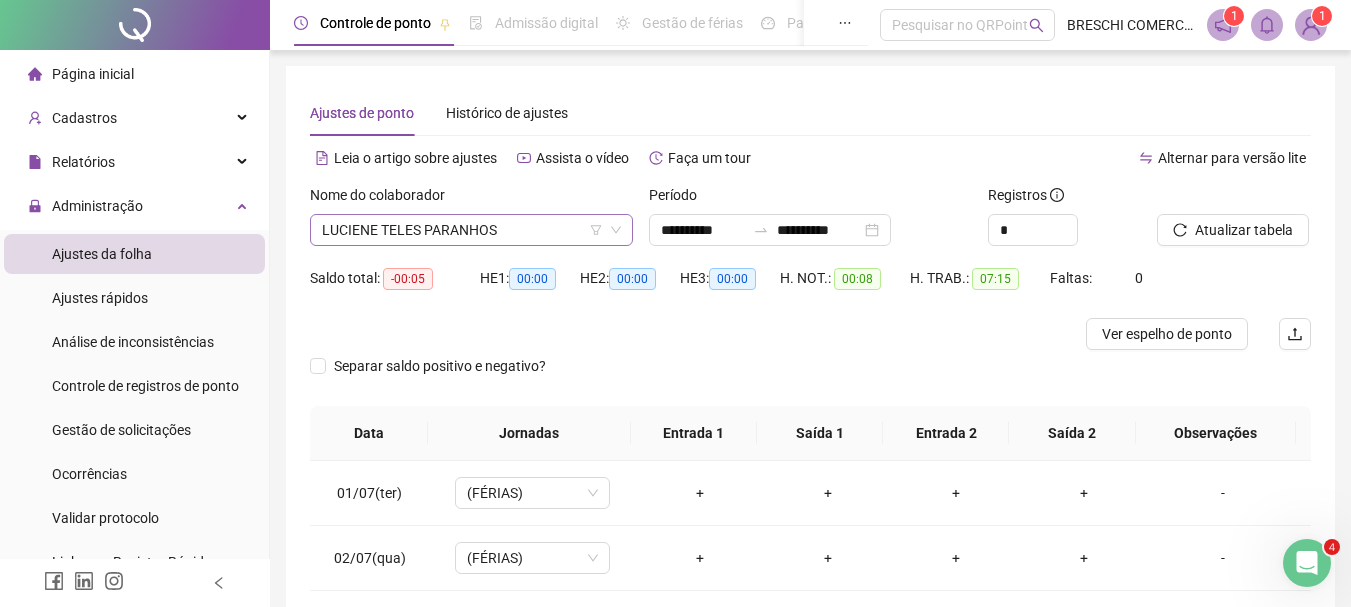 click on "LUCIENE TELES PARANHOS" at bounding box center [471, 230] 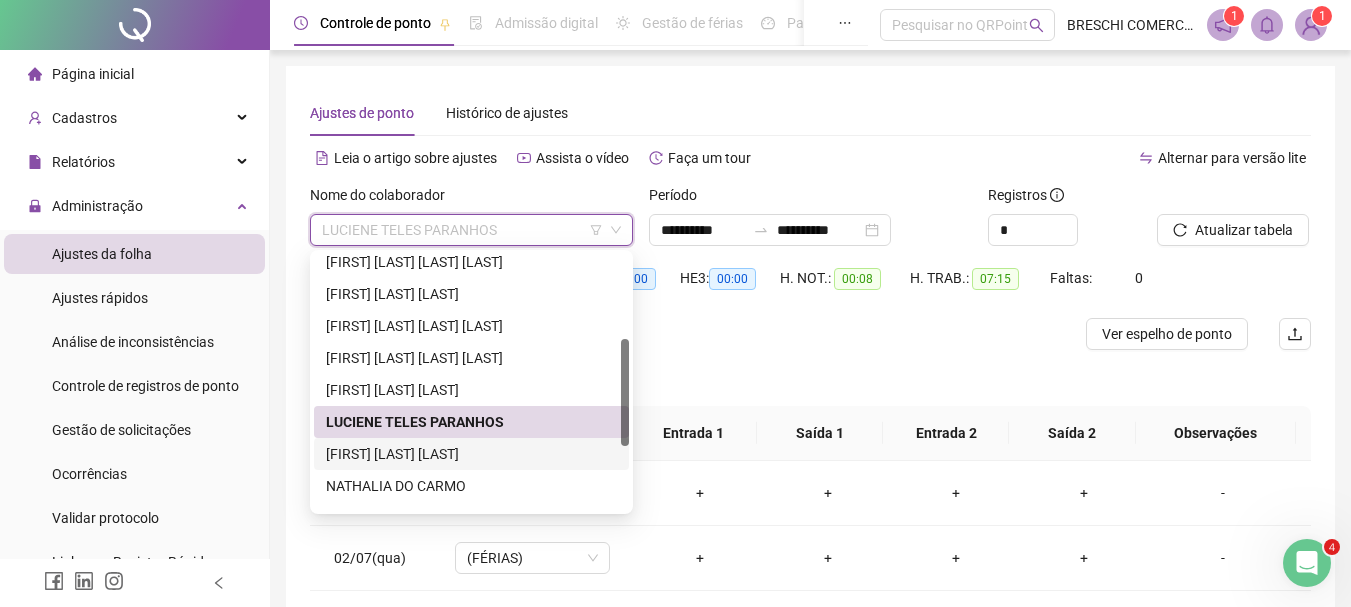 click on "MELISSA PEREIRA DA SILVA" at bounding box center (471, 454) 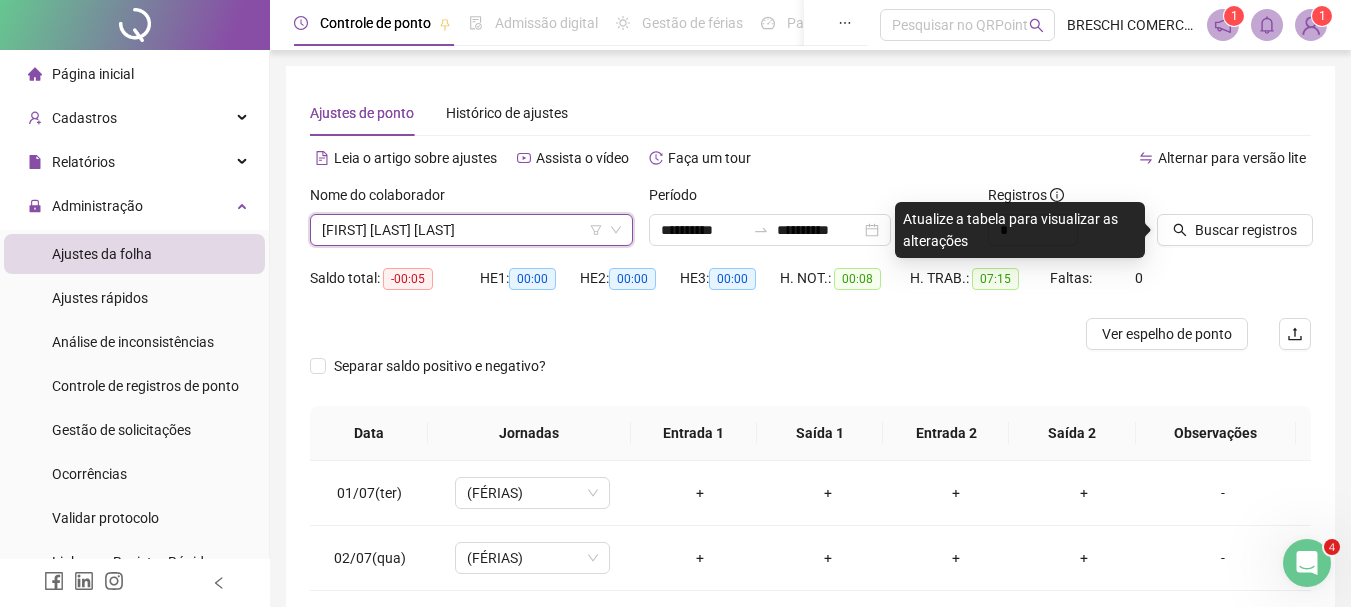 click on "MELISSA PEREIRA DA SILVA" at bounding box center [471, 230] 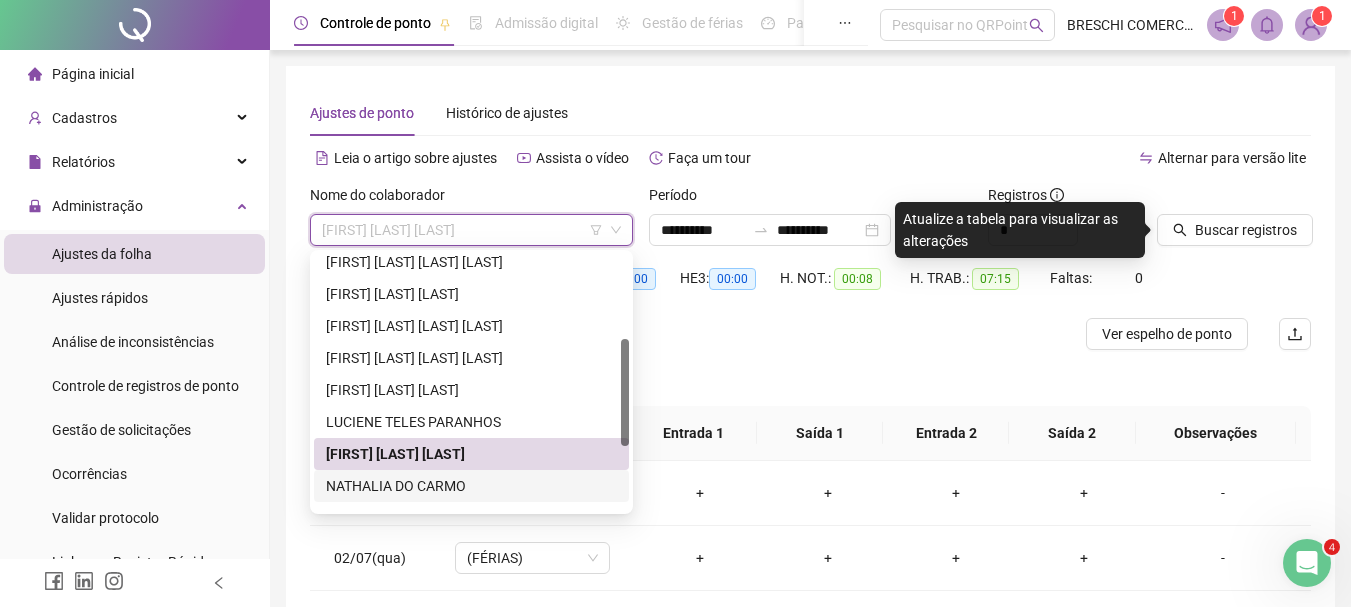 click on "NATHALIA DO CARMO" at bounding box center [471, 486] 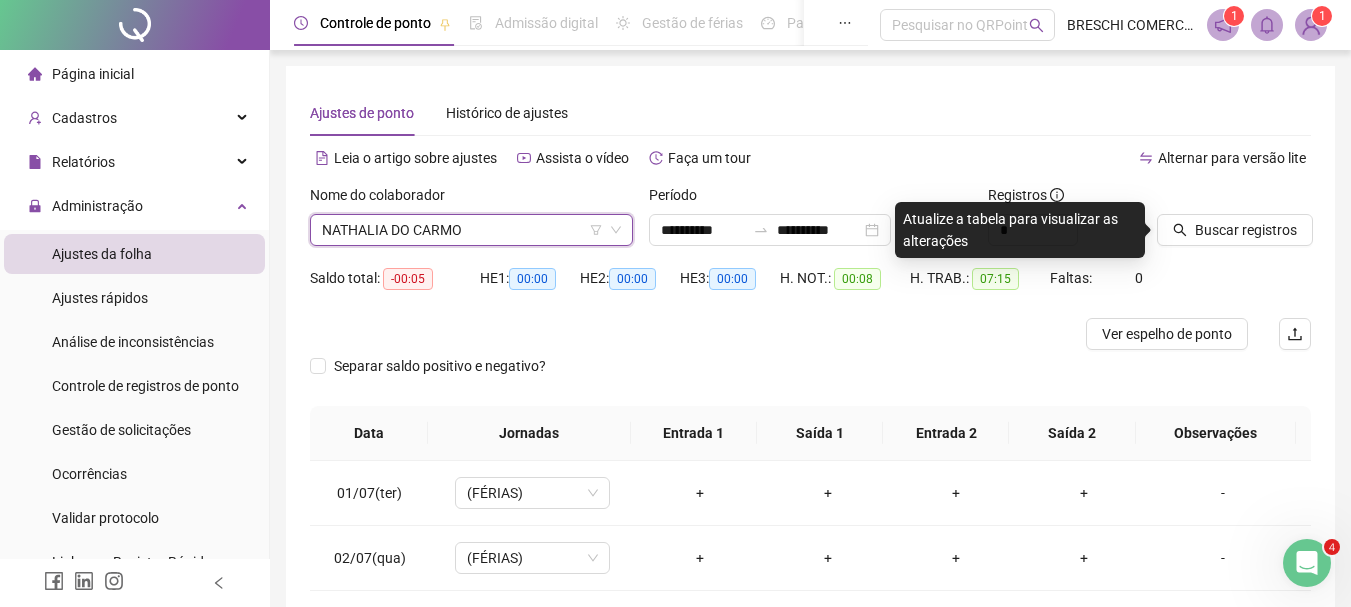 click 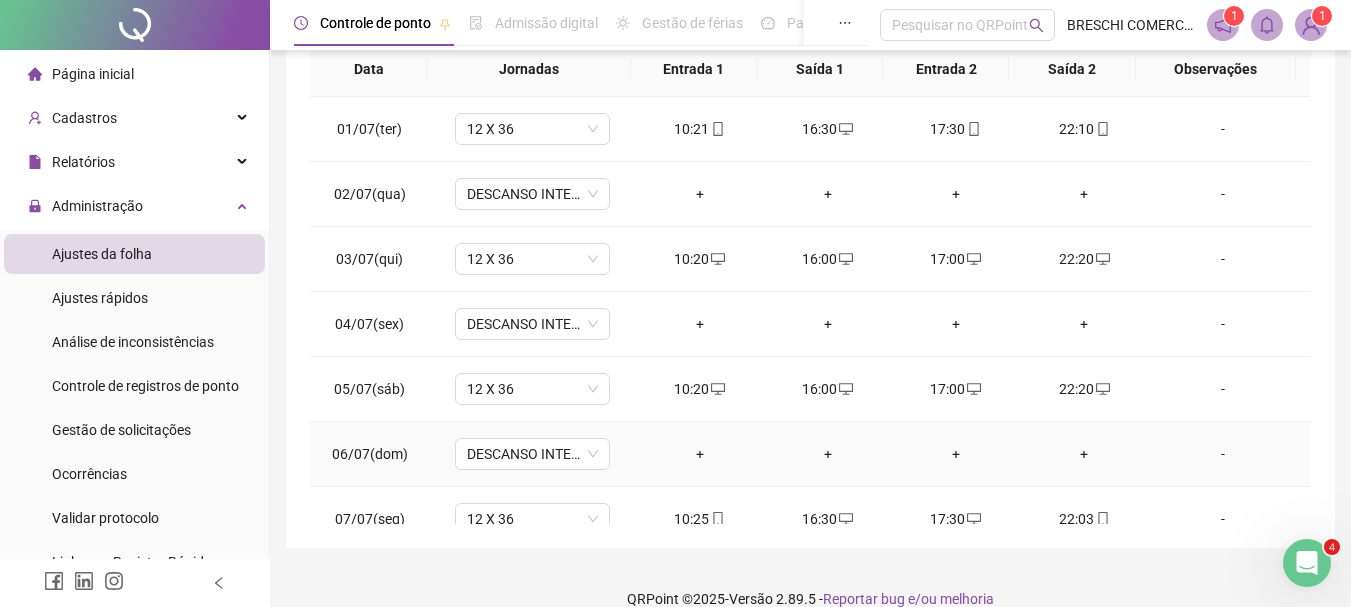 scroll, scrollTop: 391, scrollLeft: 0, axis: vertical 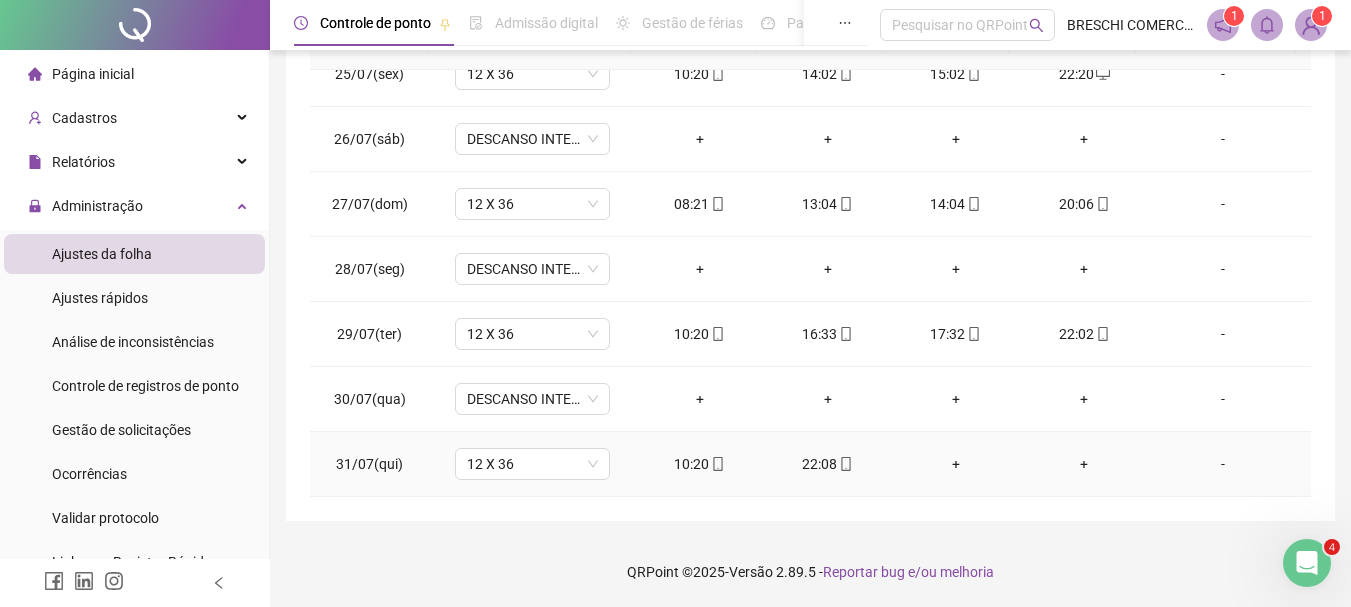 click on "+" at bounding box center (956, 464) 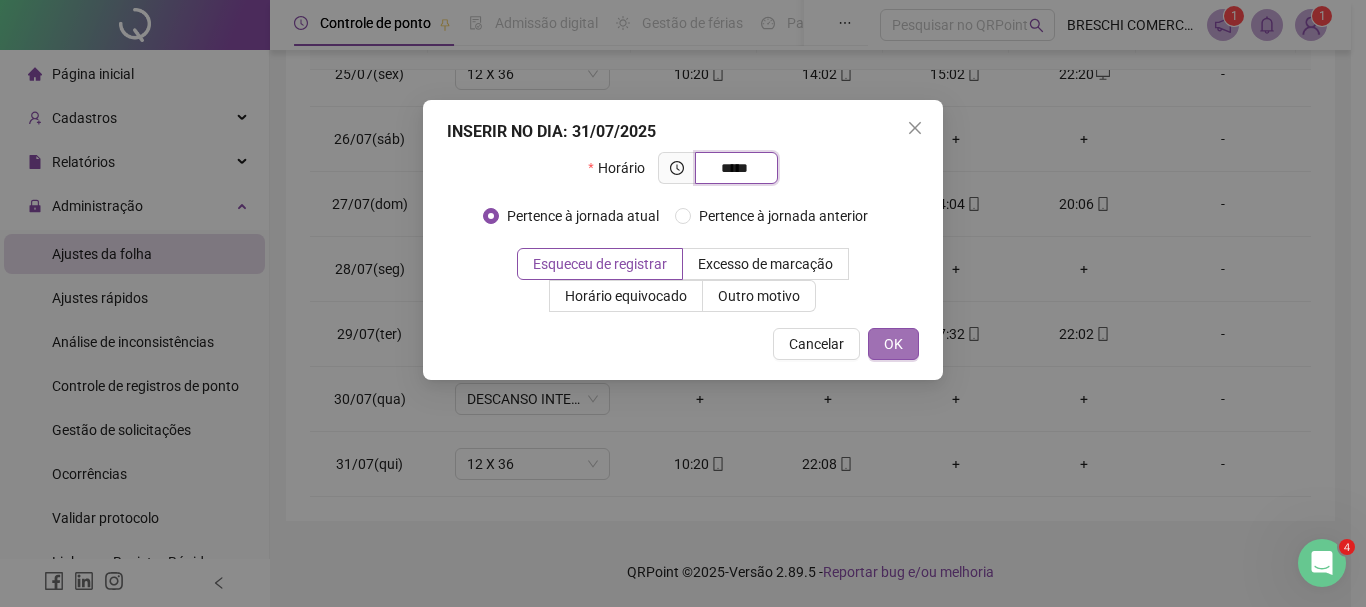 type on "*****" 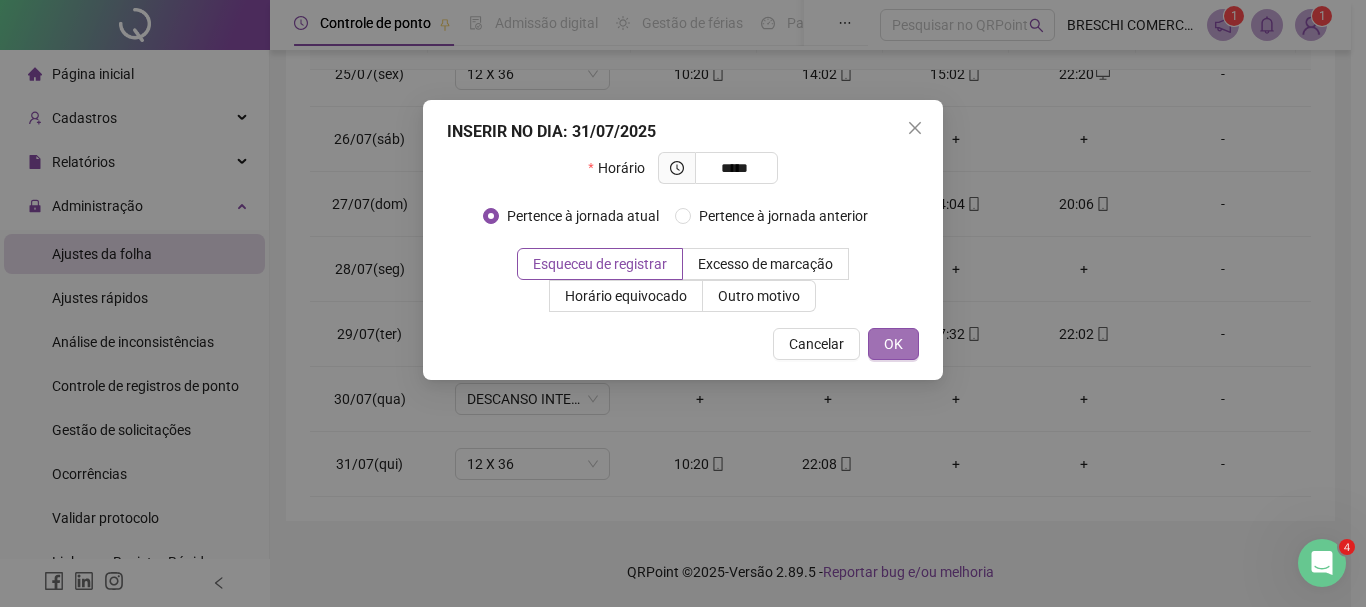 click on "OK" at bounding box center (893, 344) 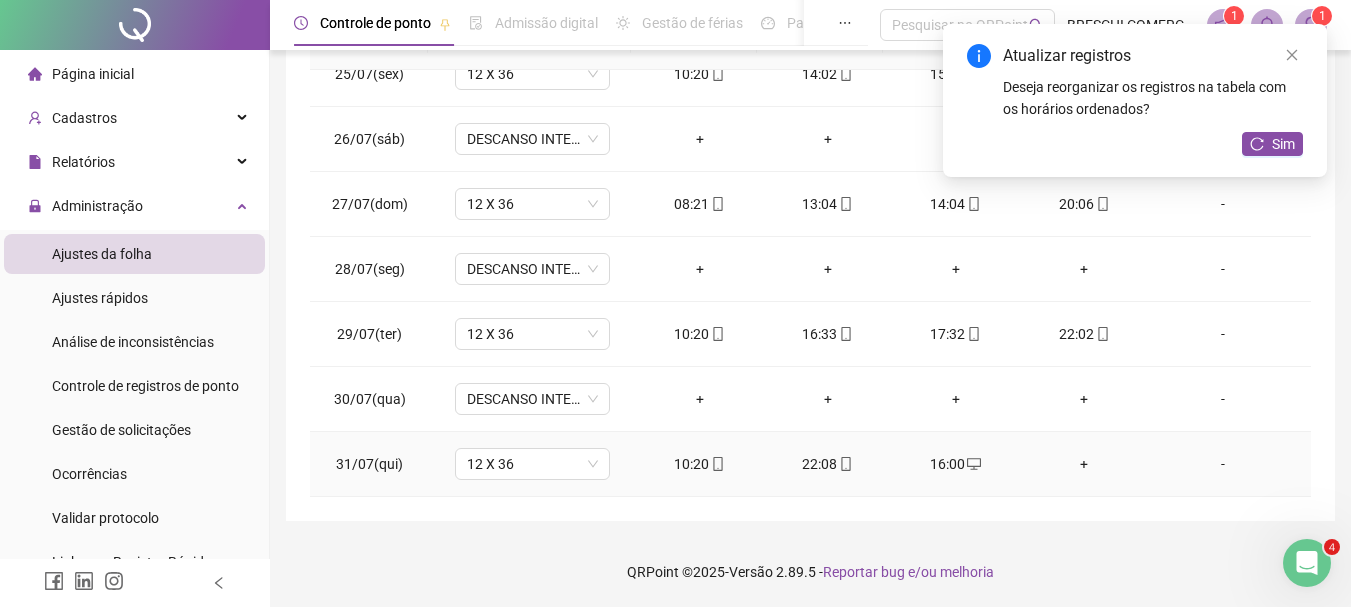 click on "+" at bounding box center [1084, 464] 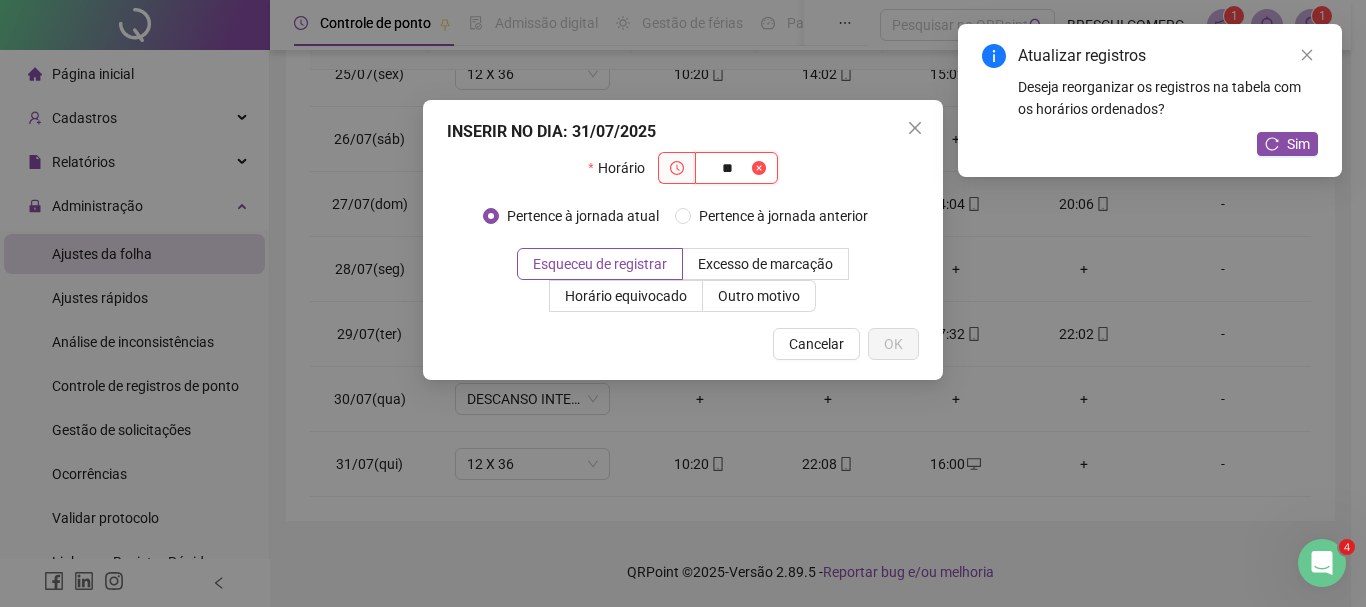 type on "*" 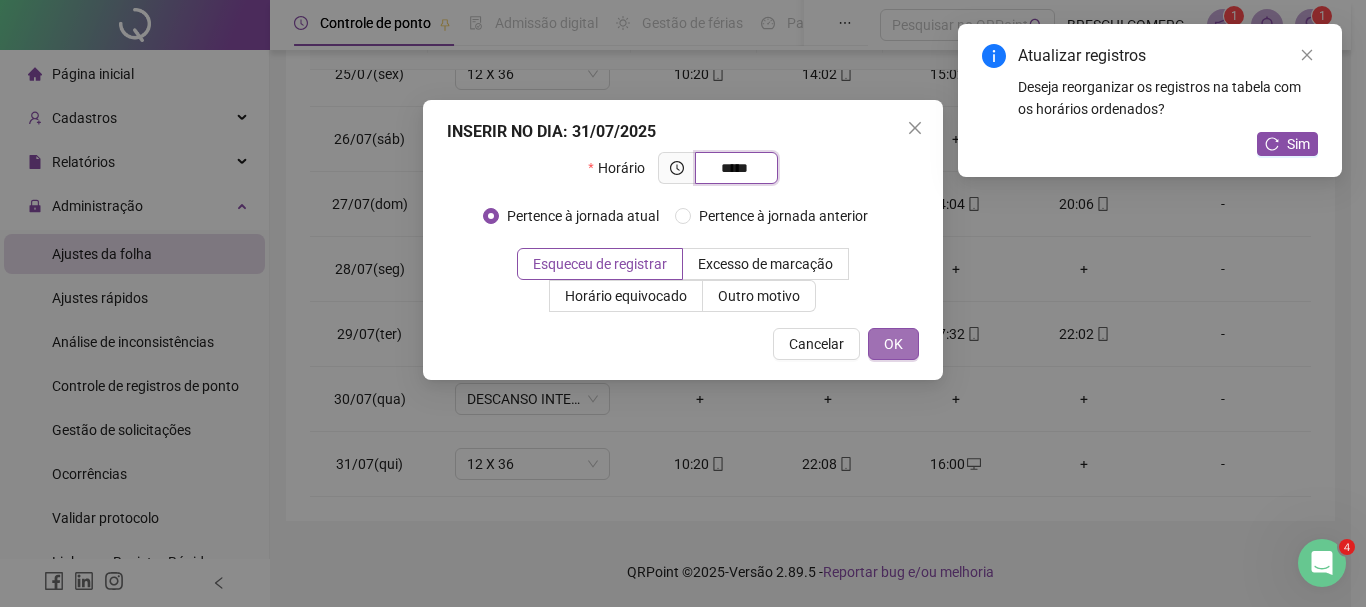 type on "*****" 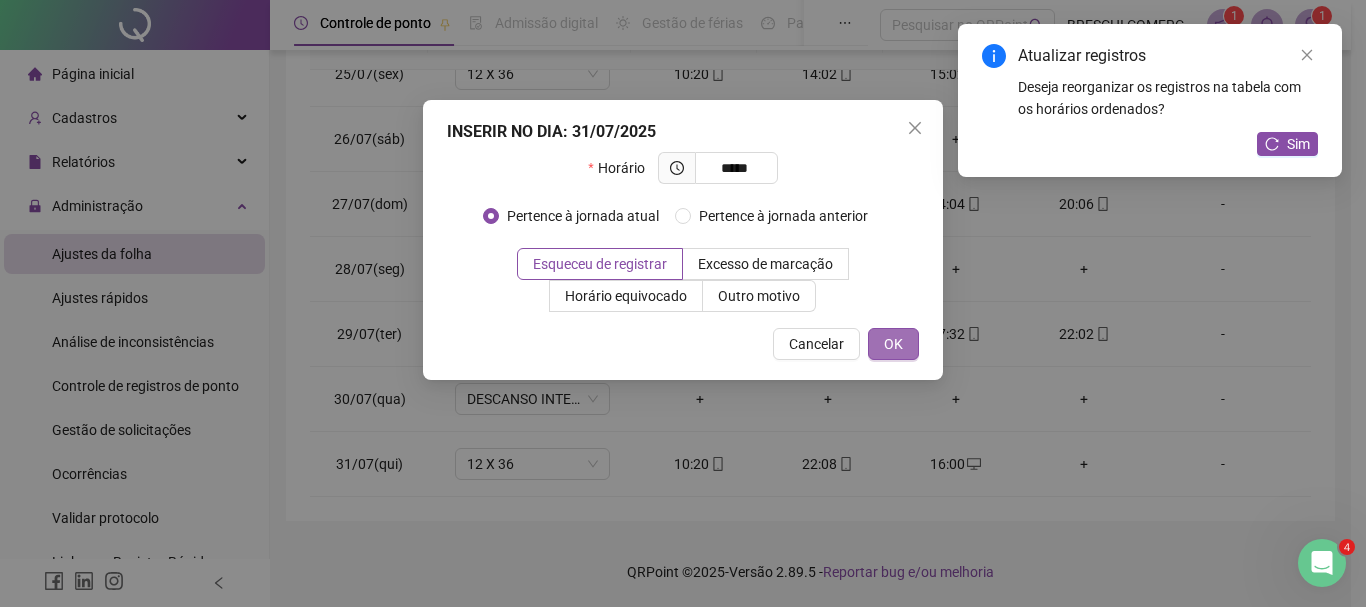 click on "OK" at bounding box center [893, 344] 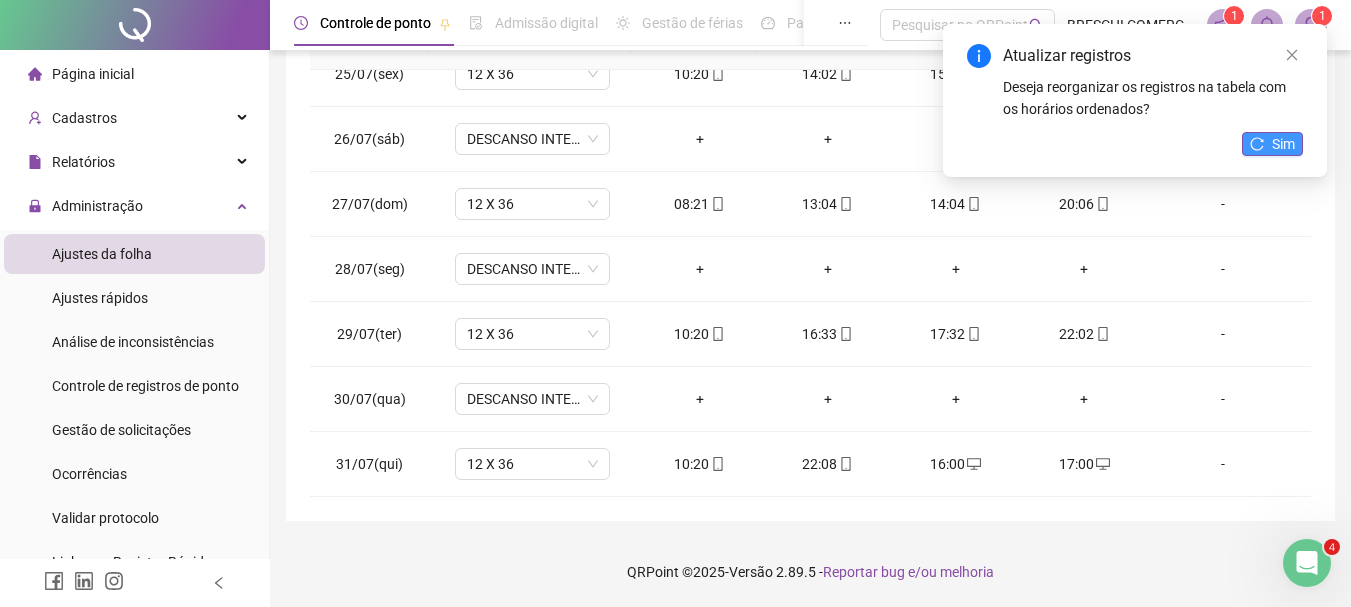click on "Sim" at bounding box center [1283, 144] 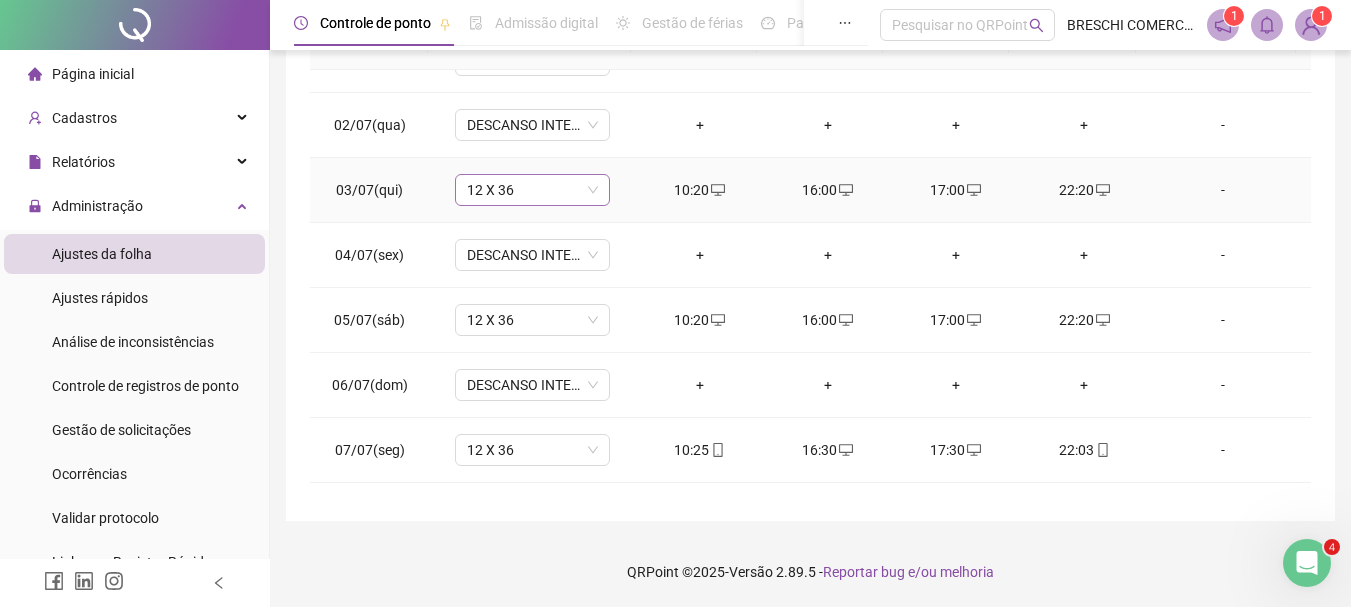 scroll, scrollTop: 0, scrollLeft: 0, axis: both 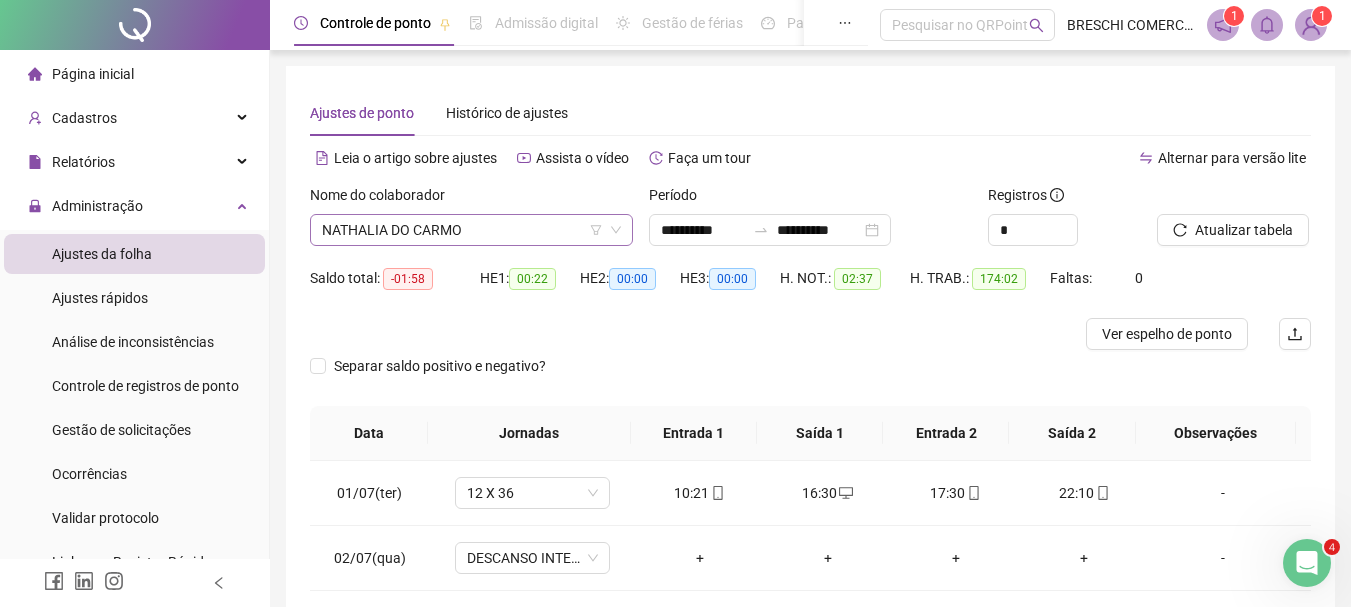 click on "NATHALIA DO CARMO" at bounding box center (471, 230) 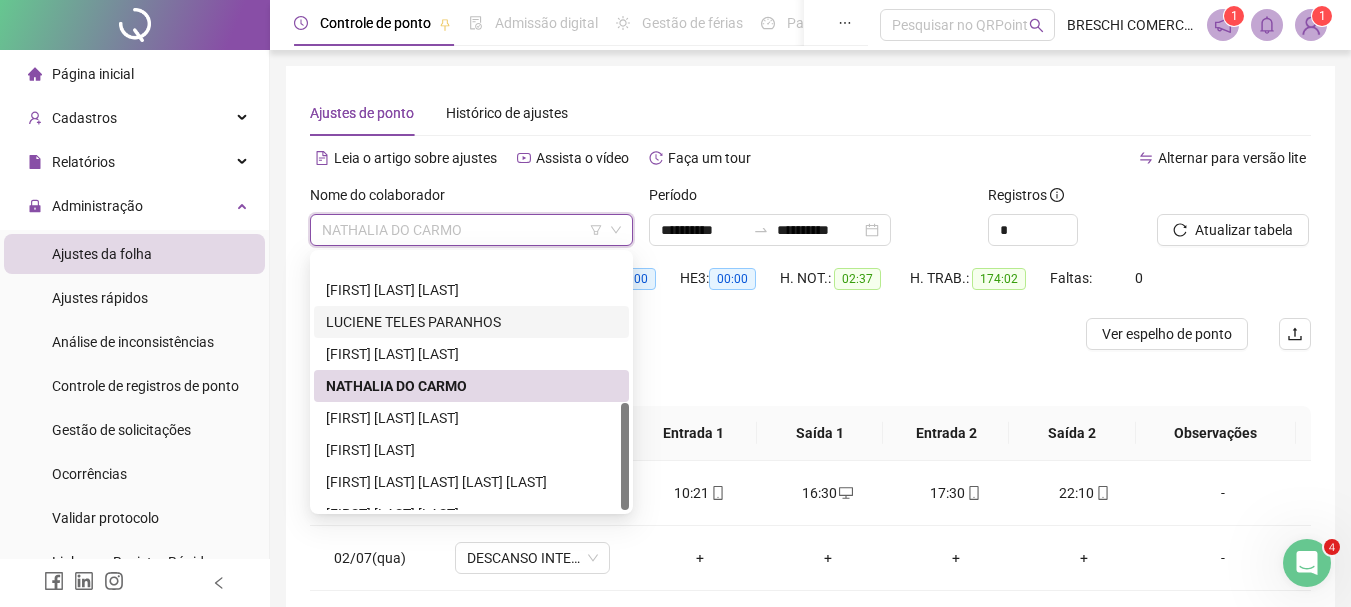scroll, scrollTop: 352, scrollLeft: 0, axis: vertical 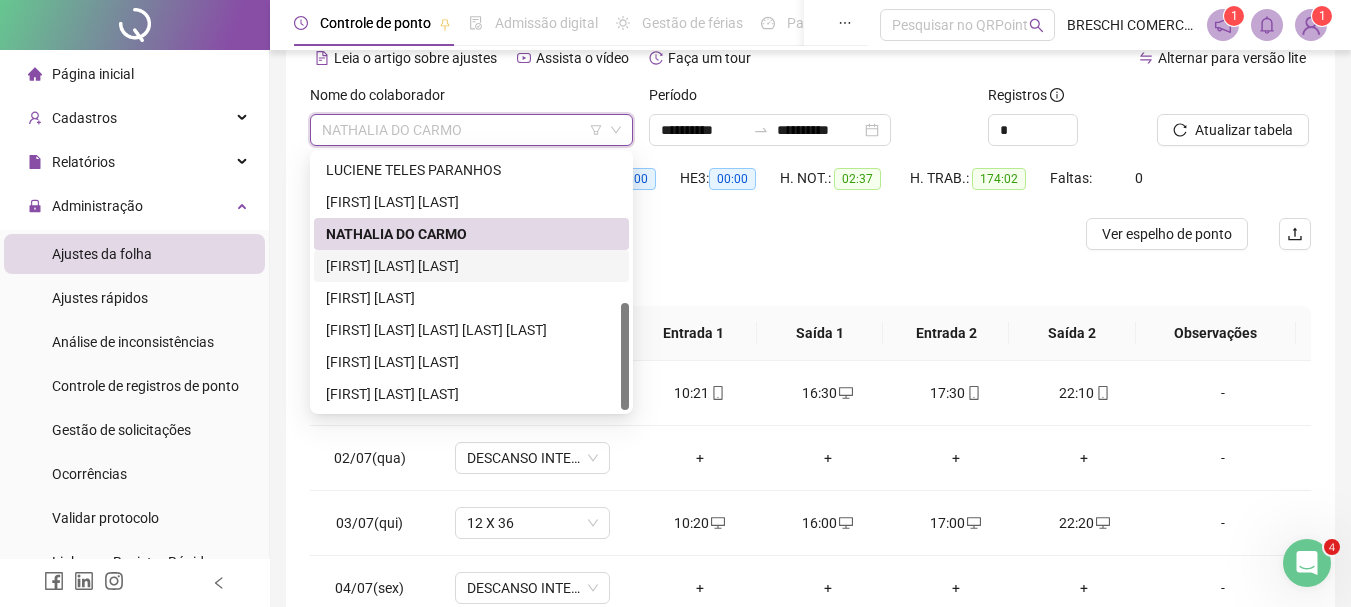 click on "ROBERTA FERNANDES DE OLIVEIRA" at bounding box center [471, 266] 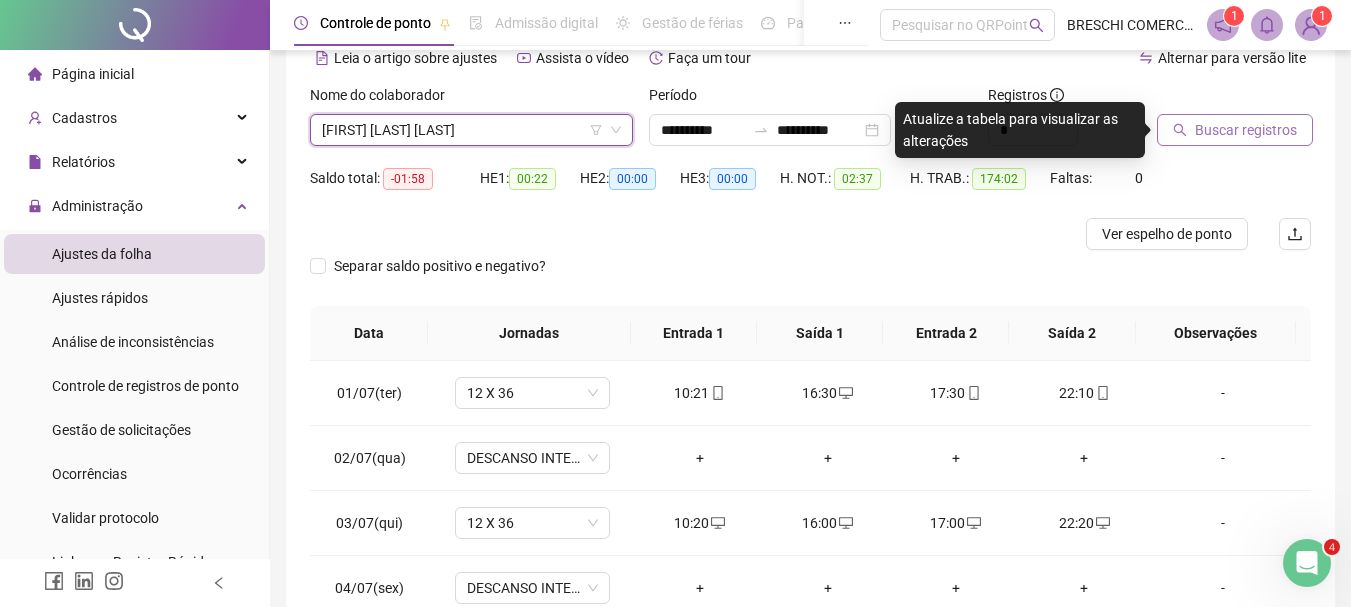 click on "Buscar registros" at bounding box center [1246, 130] 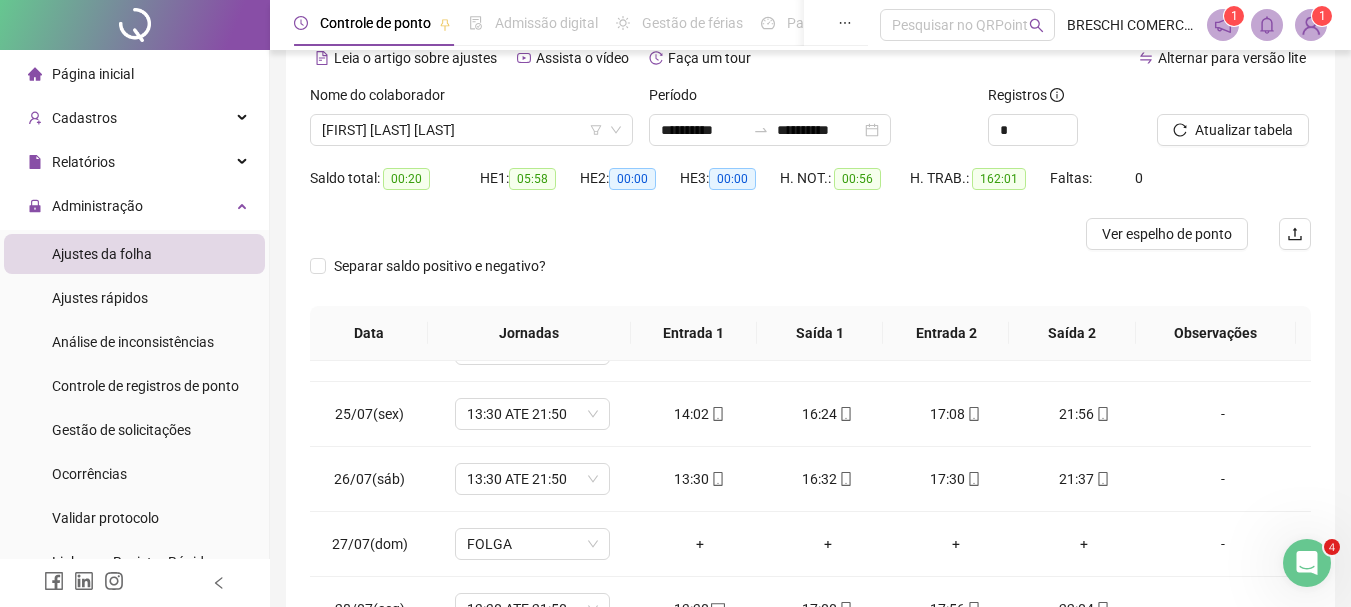 scroll, scrollTop: 1588, scrollLeft: 0, axis: vertical 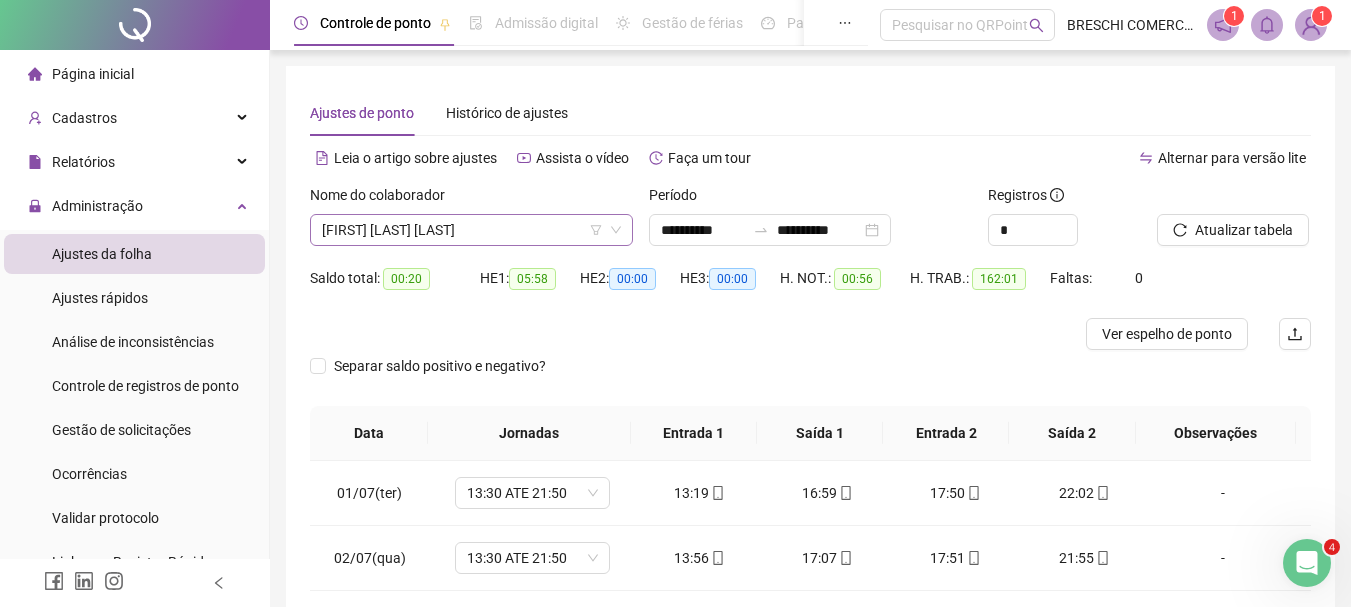 click on "ROBERTA FERNANDES DE OLIVEIRA" at bounding box center (471, 230) 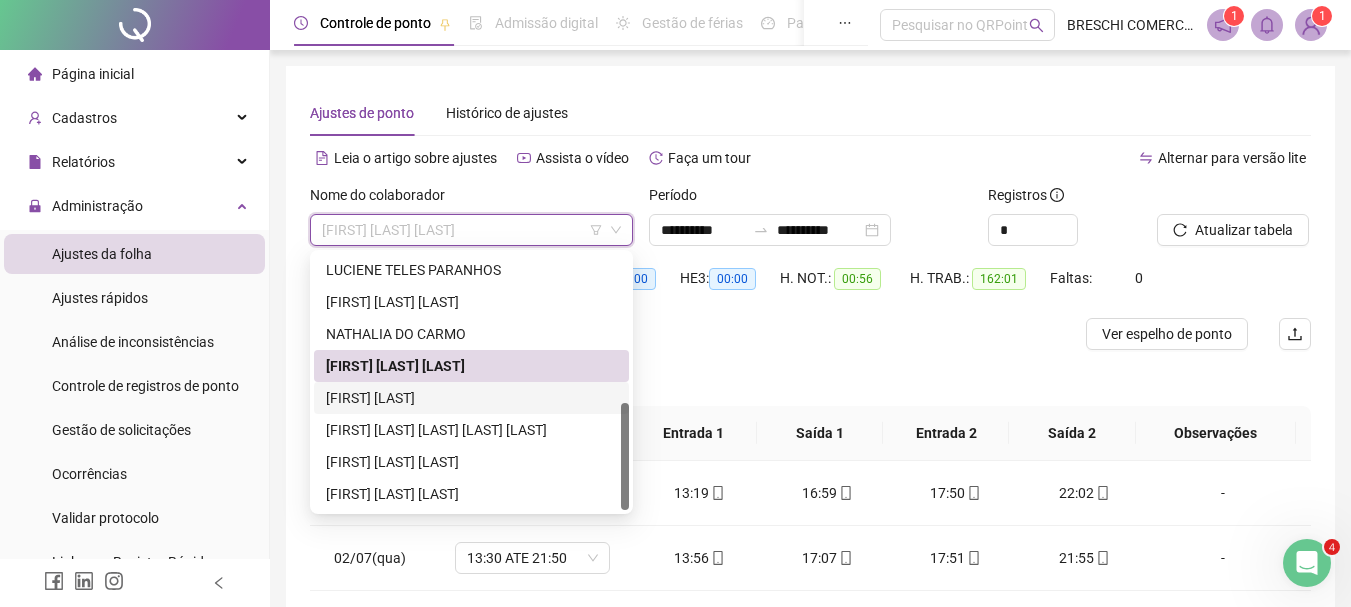 click on "SARA RIOS" at bounding box center [471, 398] 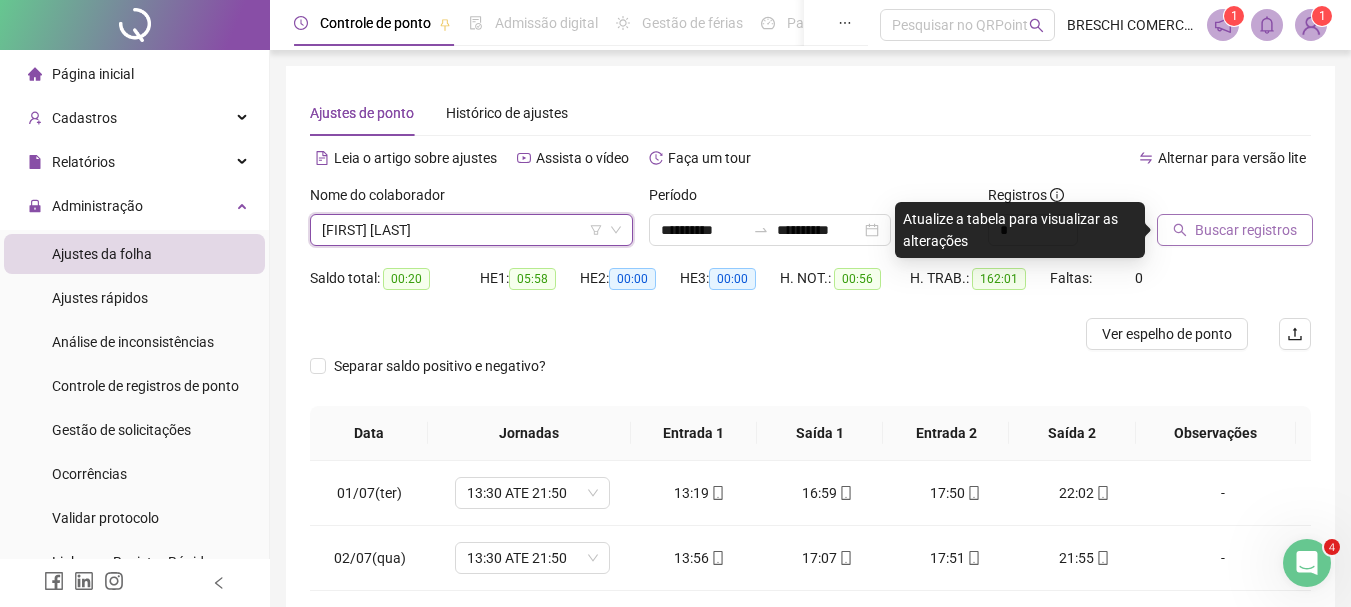 click on "Buscar registros" at bounding box center (1235, 230) 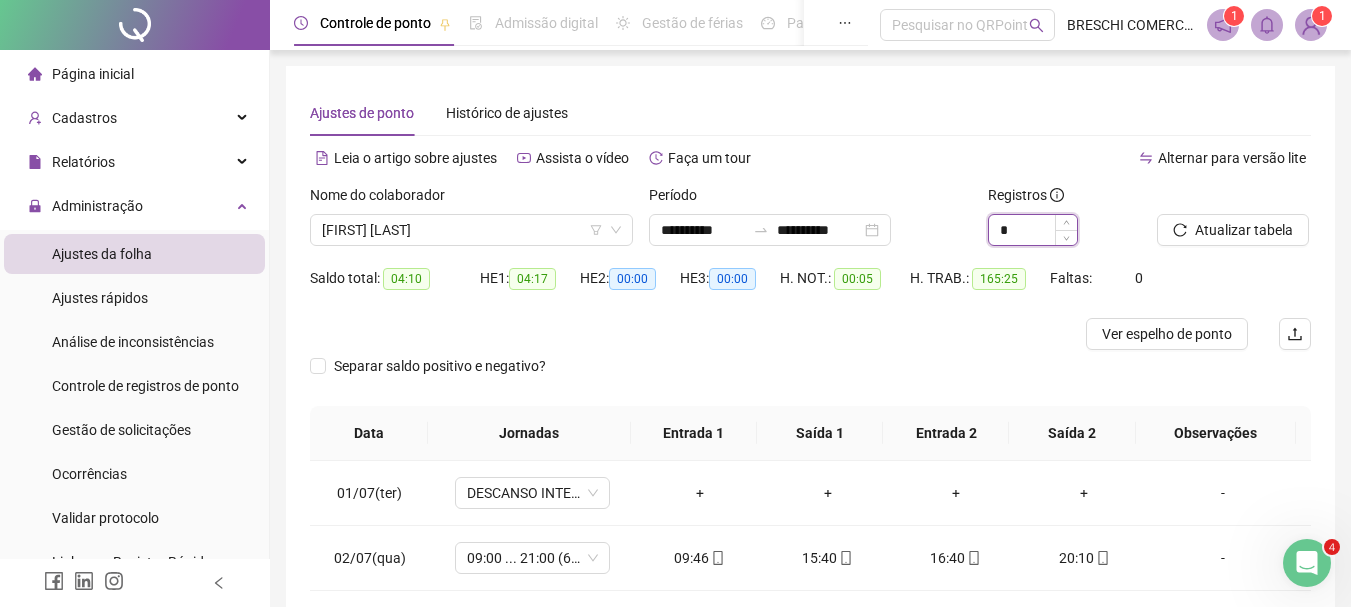 click on "*" at bounding box center (1033, 230) 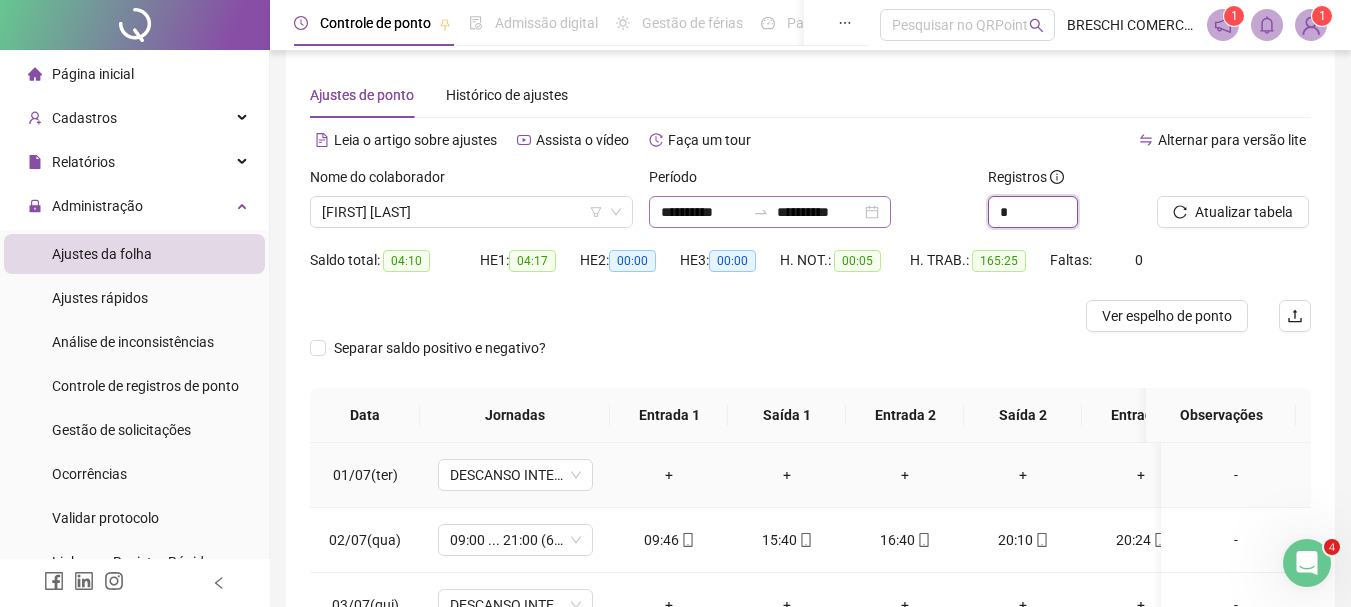 scroll, scrollTop: 0, scrollLeft: 0, axis: both 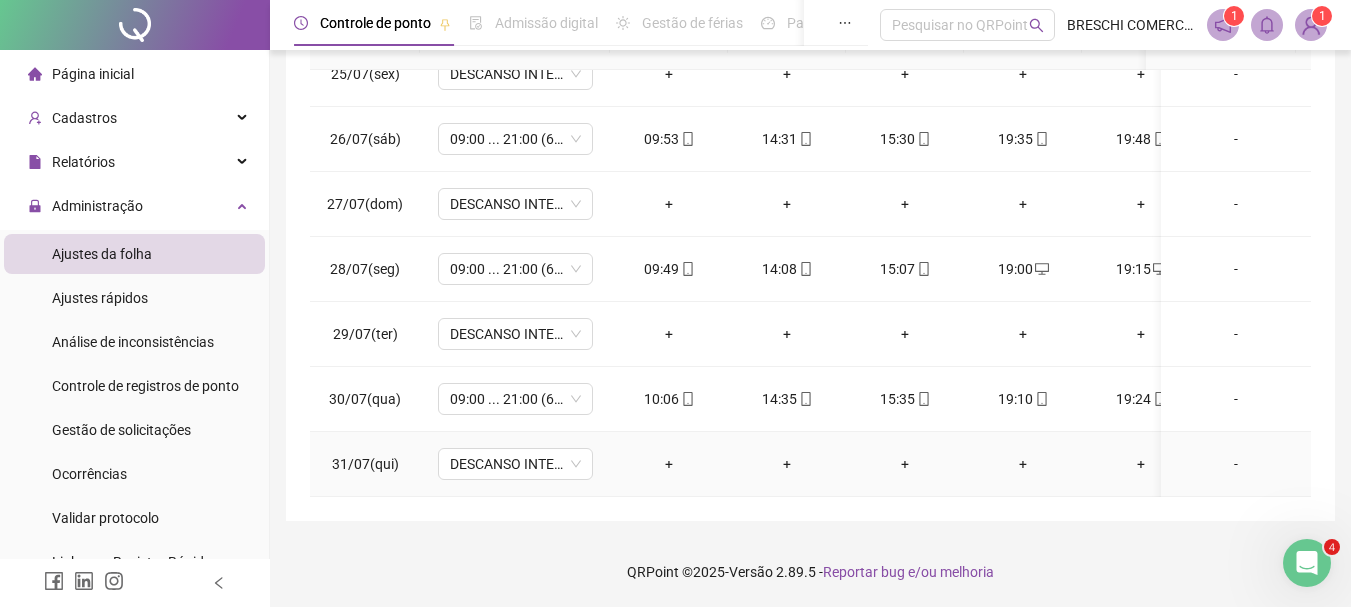 type on "*" 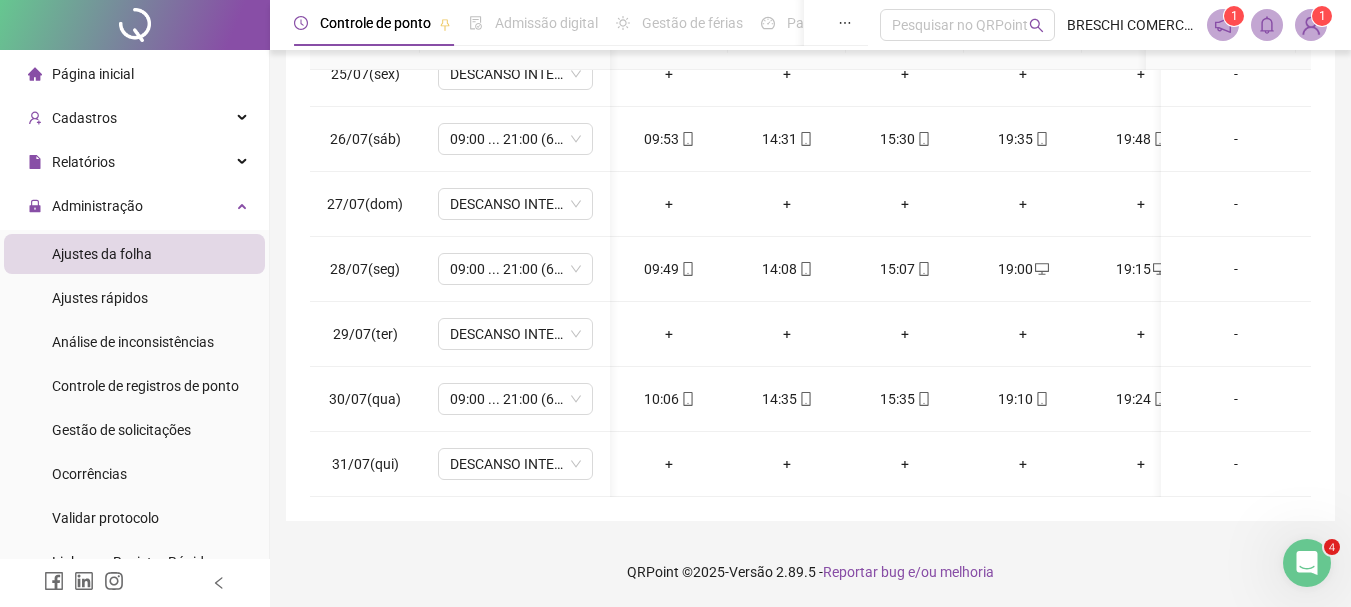 scroll, scrollTop: 1603, scrollLeft: 40, axis: both 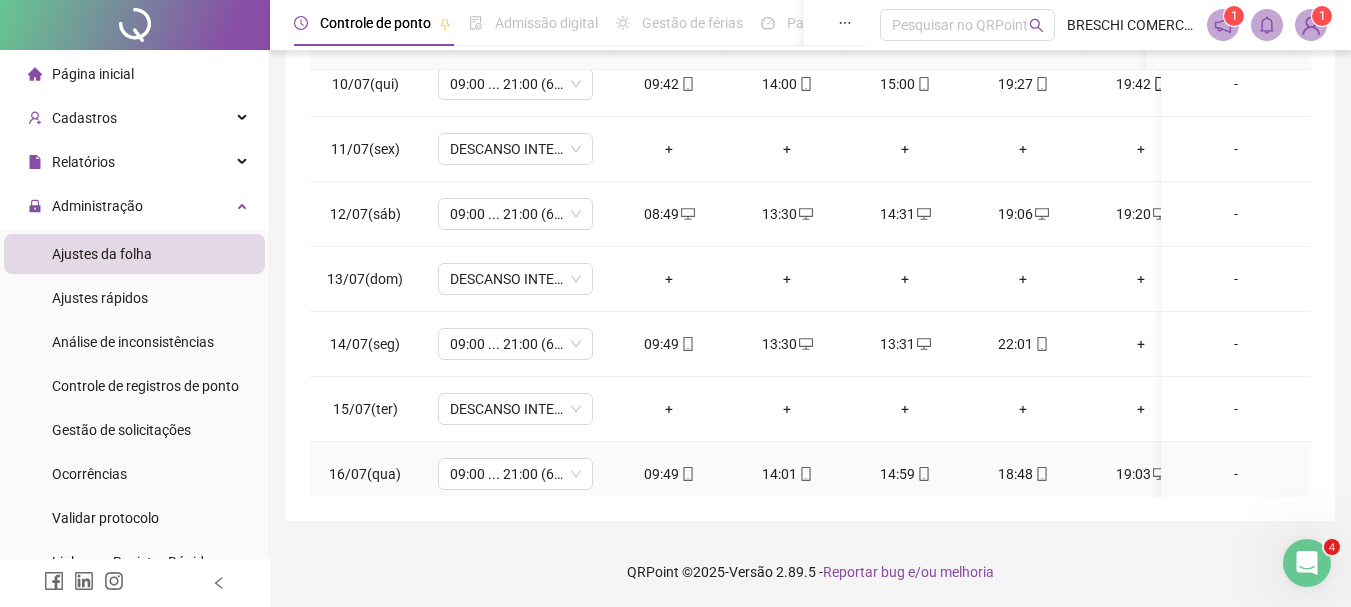 drag, startPoint x: 840, startPoint y: 481, endPoint x: 778, endPoint y: 443, distance: 72.718636 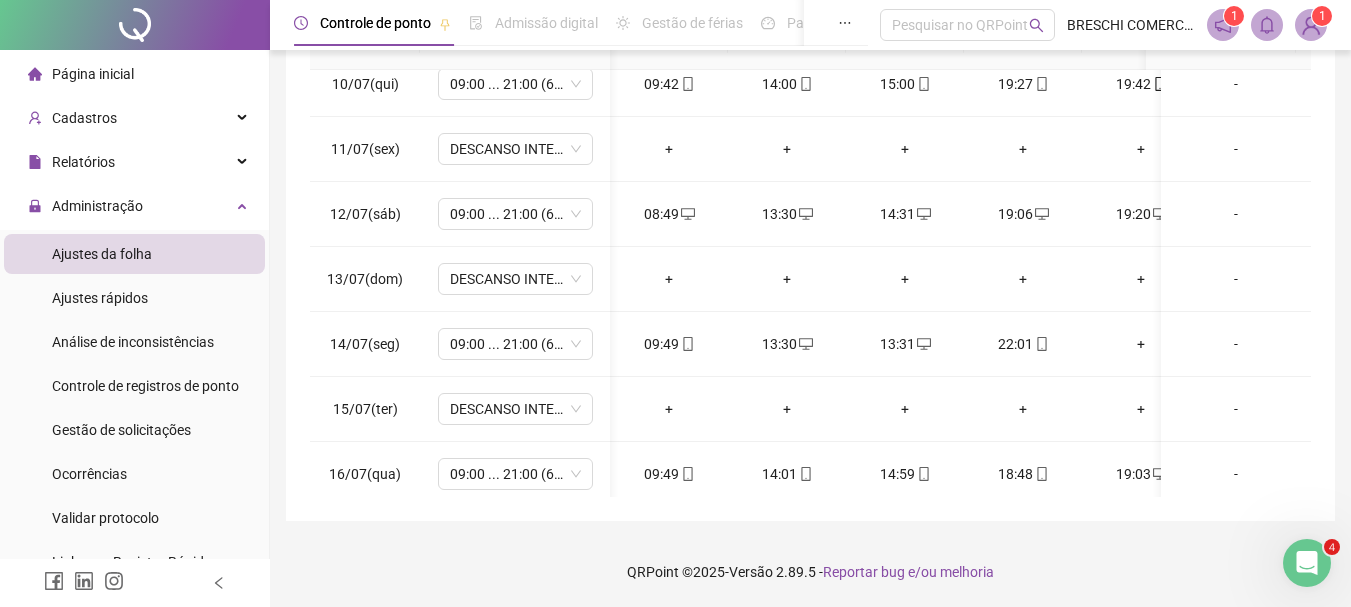 scroll, scrollTop: 603, scrollLeft: 172, axis: both 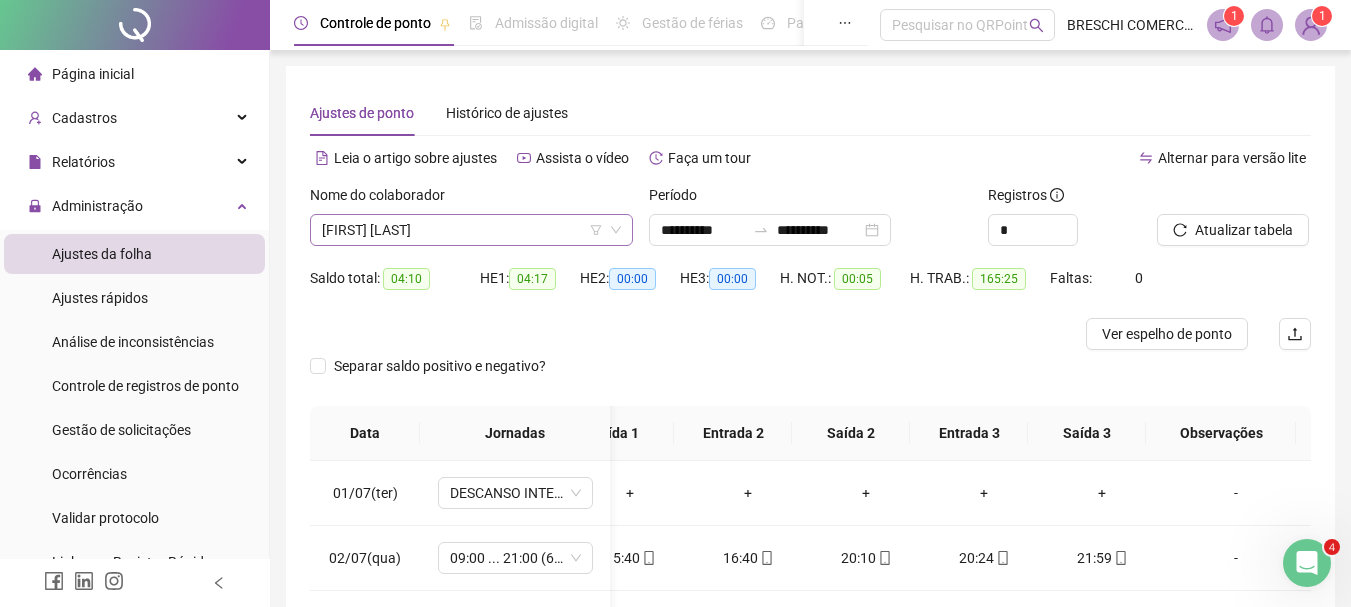 click on "SARA RIOS" at bounding box center (471, 230) 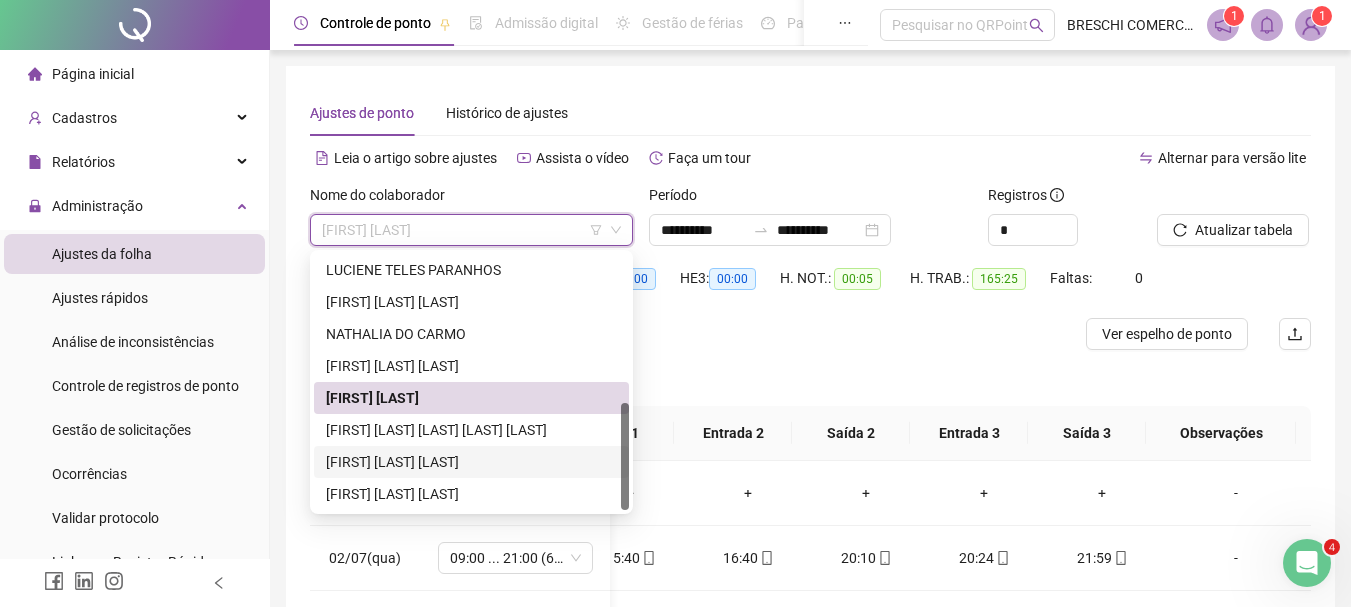 click on "TISCIANE PEREIRA DA SILVA" at bounding box center (471, 462) 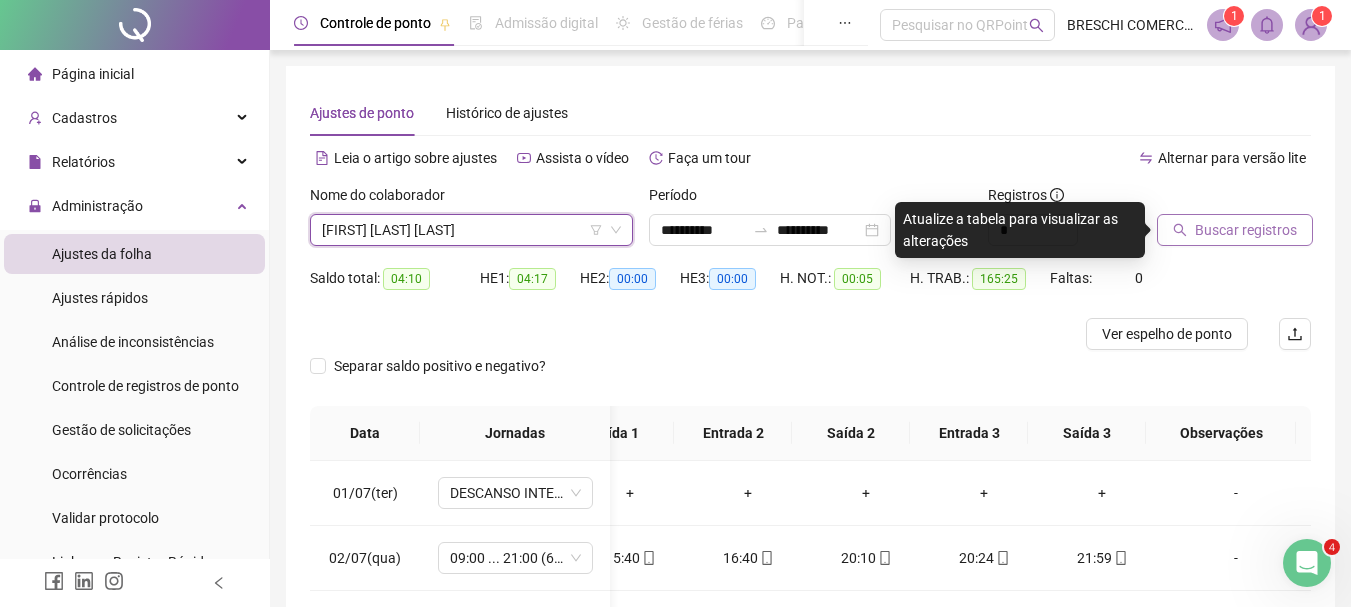 click on "Buscar registros" at bounding box center [1246, 230] 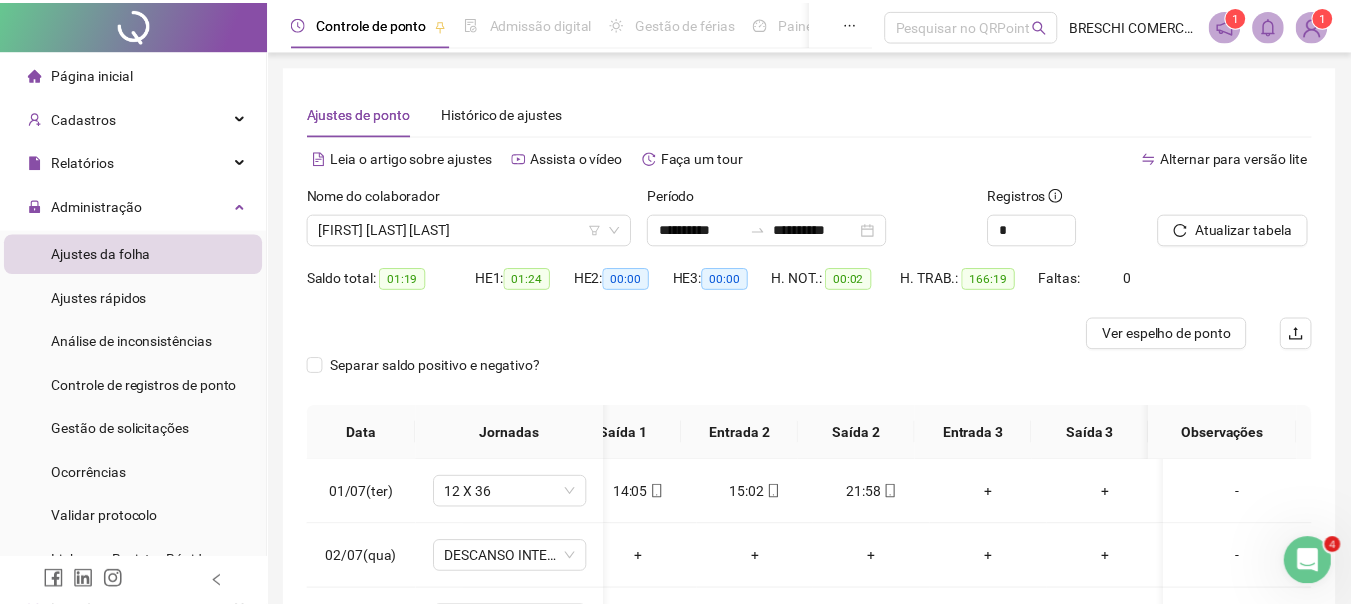 scroll, scrollTop: 0, scrollLeft: 157, axis: horizontal 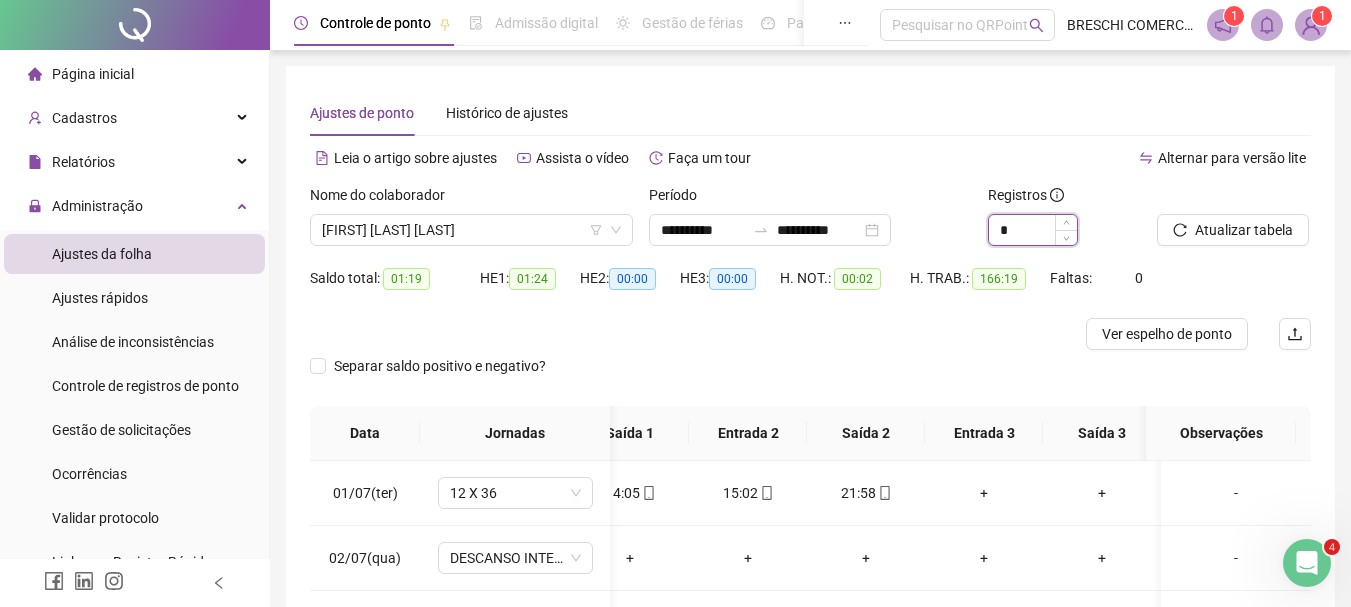 click on "*" at bounding box center (1033, 230) 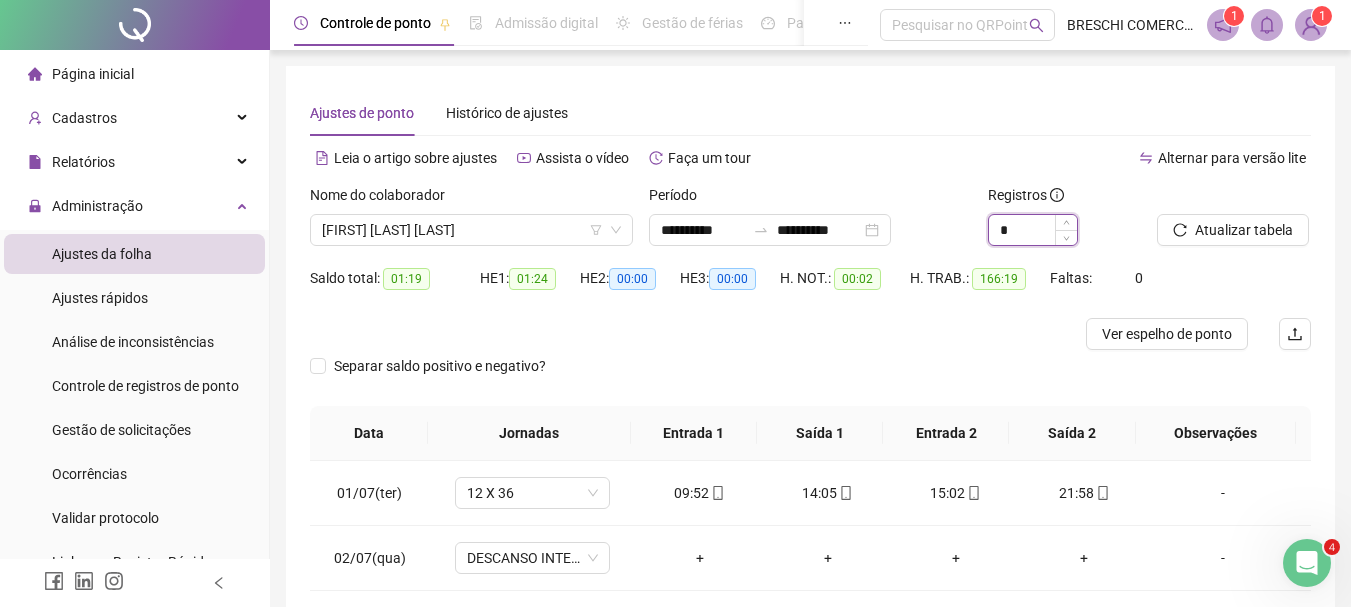 scroll, scrollTop: 0, scrollLeft: 0, axis: both 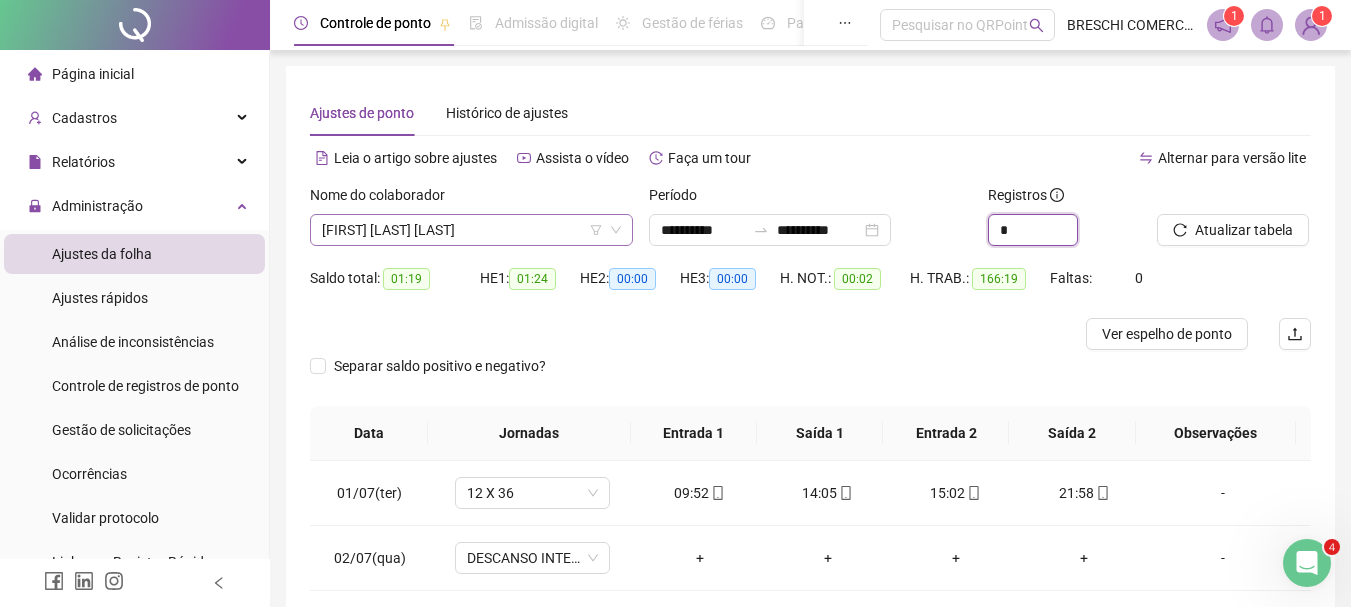 click on "TISCIANE PEREIRA DA SILVA" at bounding box center [471, 230] 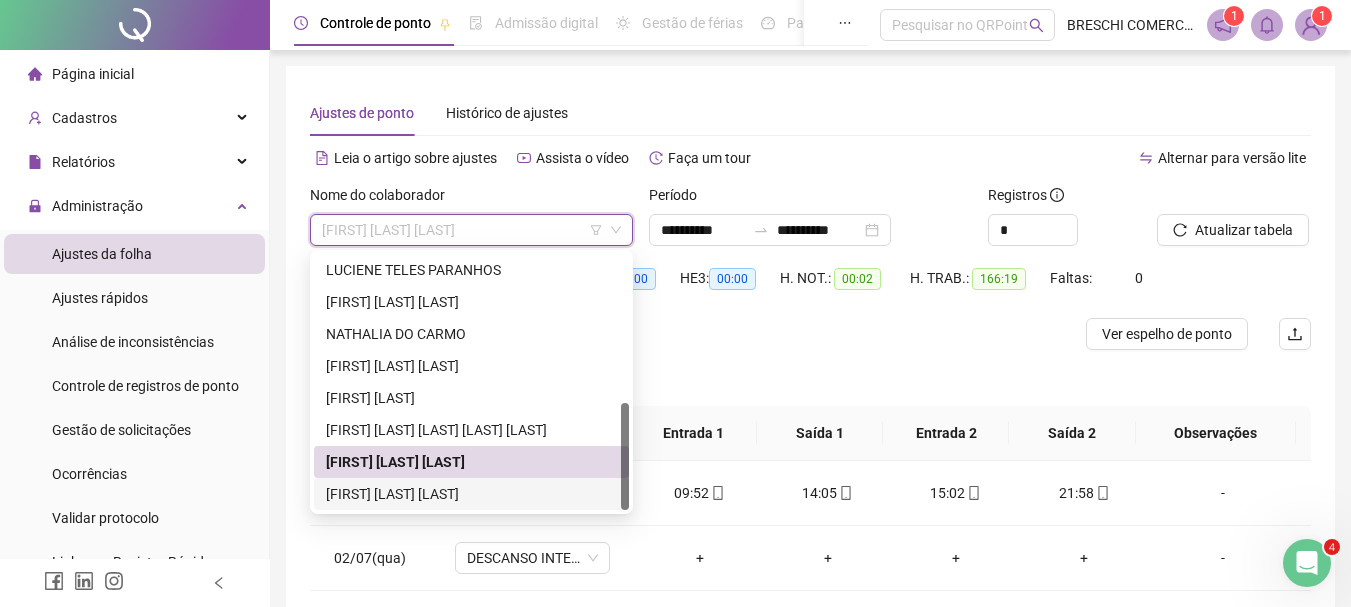 click on "YASMIM LIVIA SILVA" at bounding box center [471, 494] 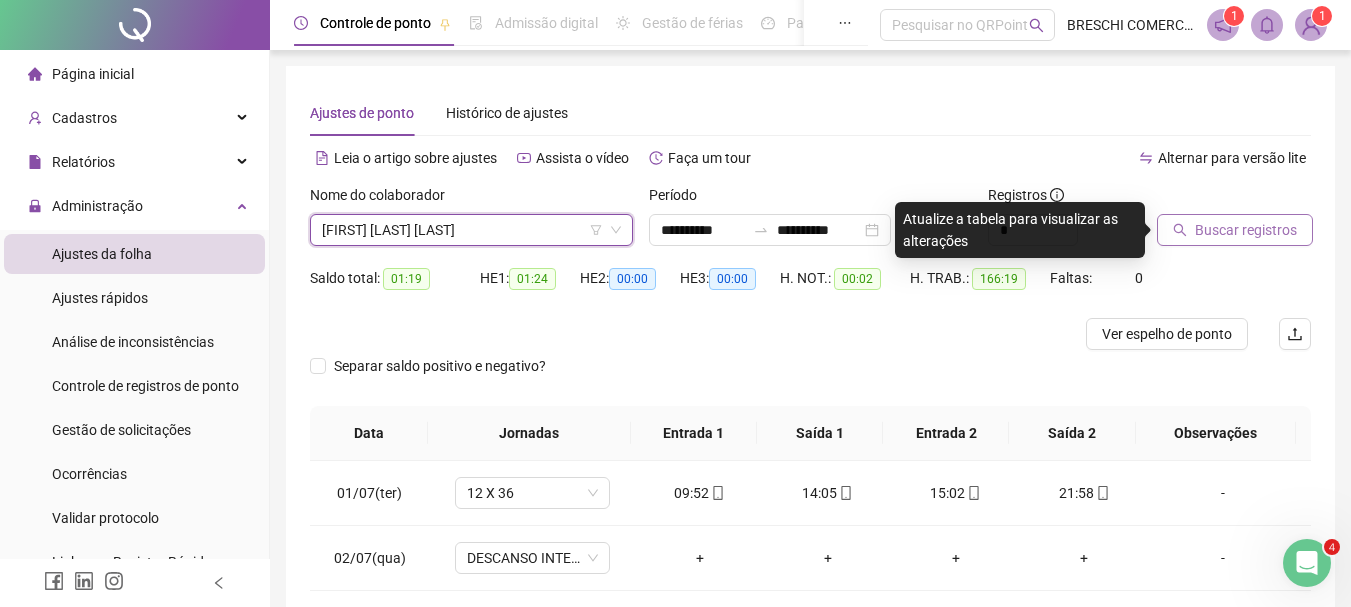 click on "Buscar registros" at bounding box center [1246, 230] 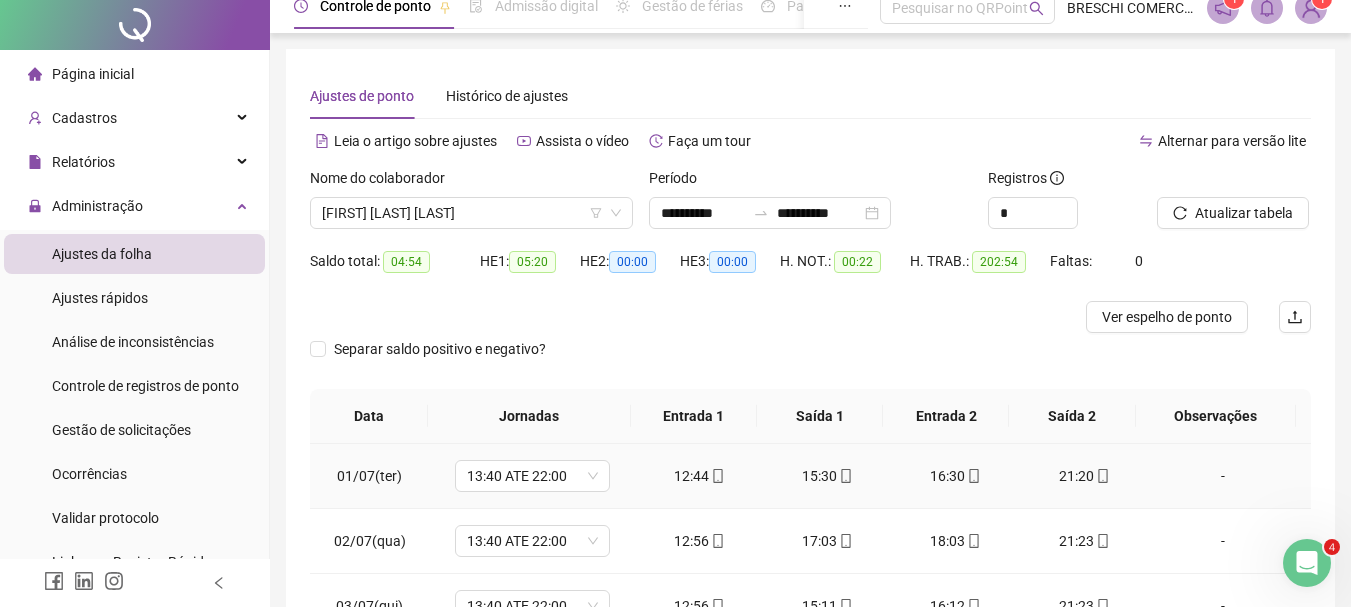 scroll, scrollTop: 391, scrollLeft: 0, axis: vertical 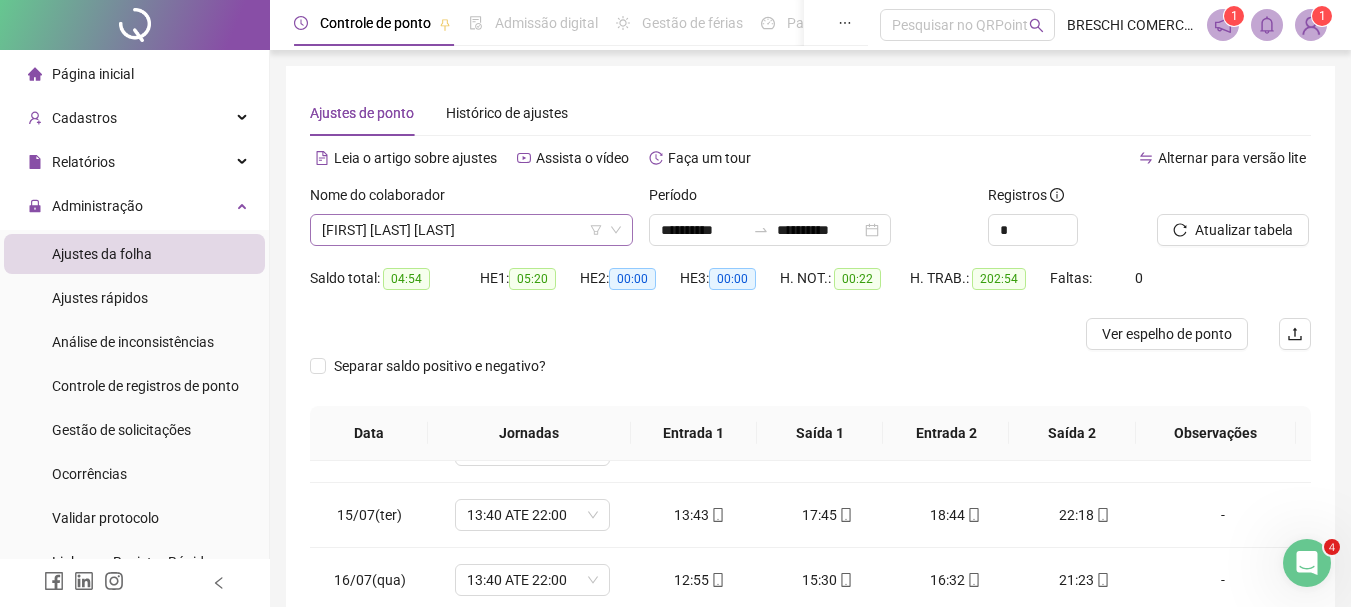 click on "YASMIM LIVIA SILVA" at bounding box center (471, 230) 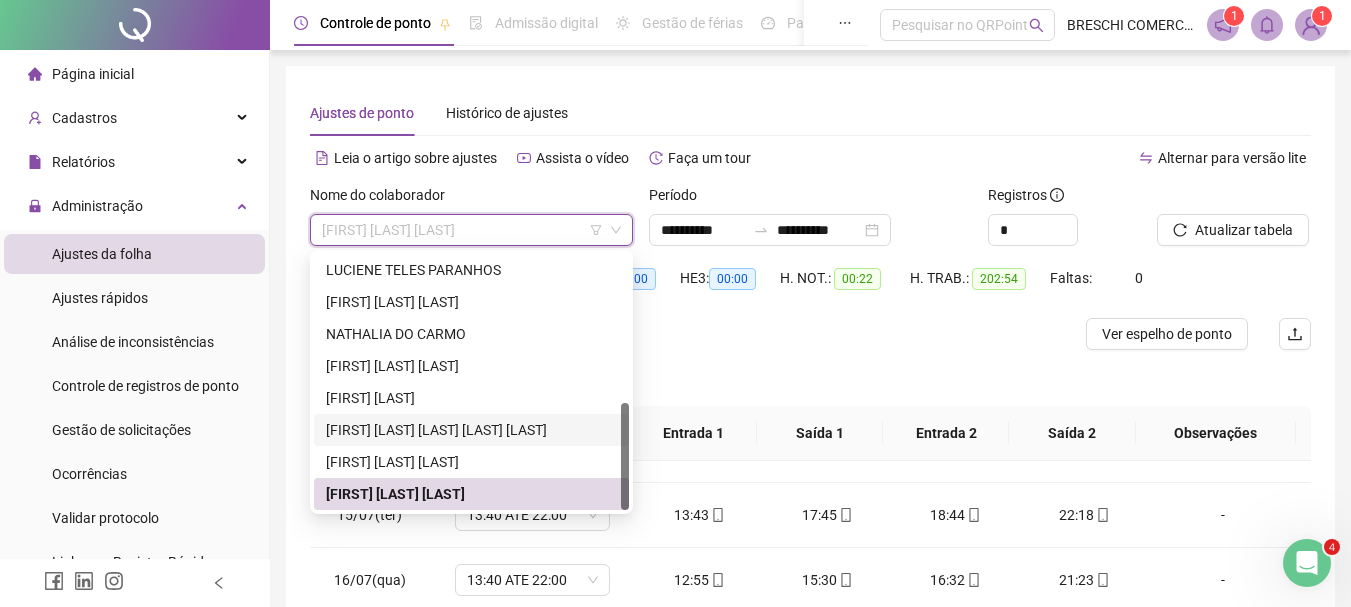 click on "THIFFANY MICHELE DE SOUZA DE JESUS" at bounding box center [471, 430] 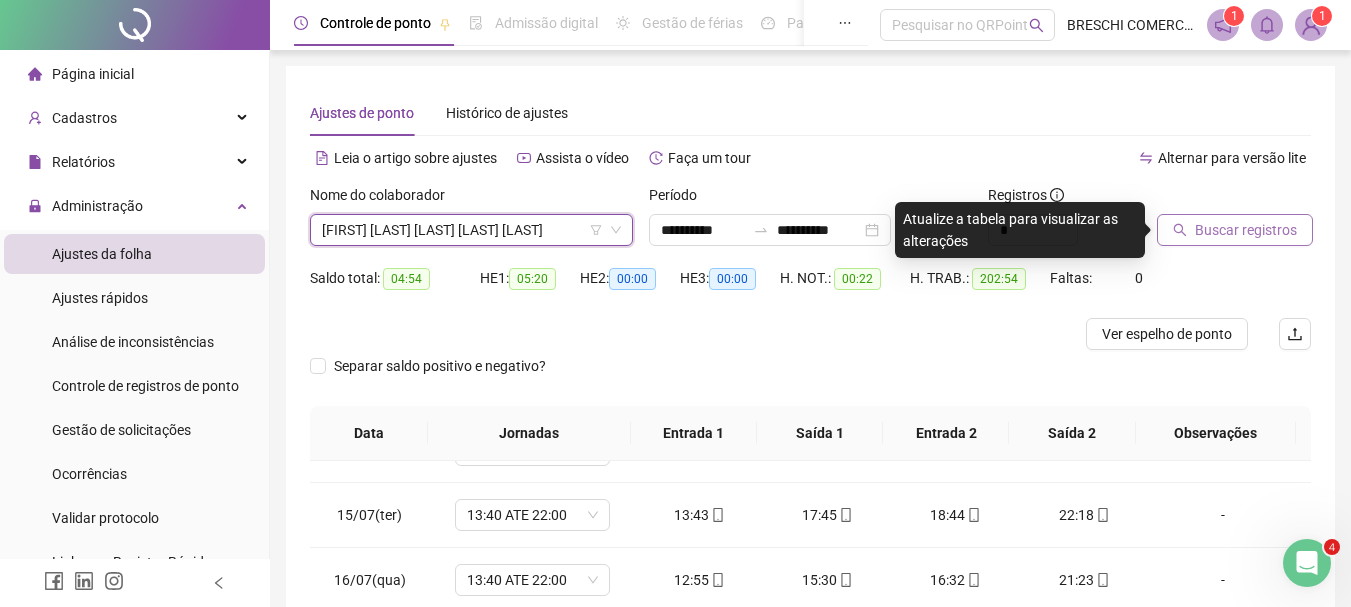 click on "Buscar registros" at bounding box center (1235, 230) 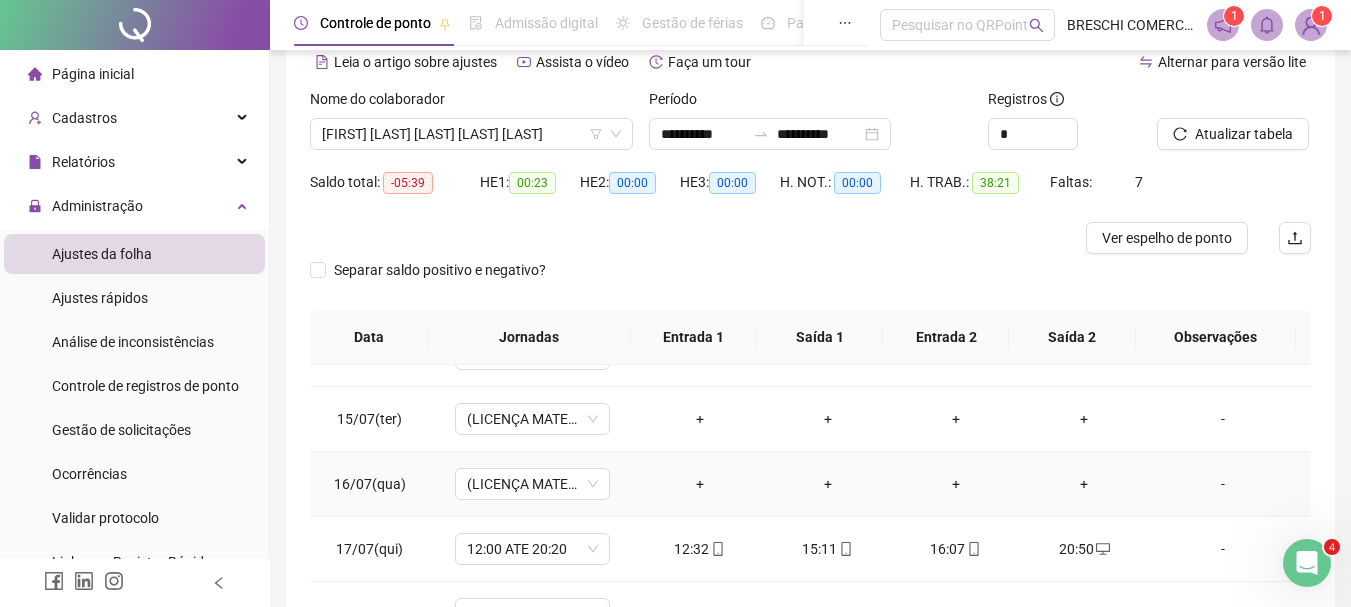 scroll, scrollTop: 200, scrollLeft: 0, axis: vertical 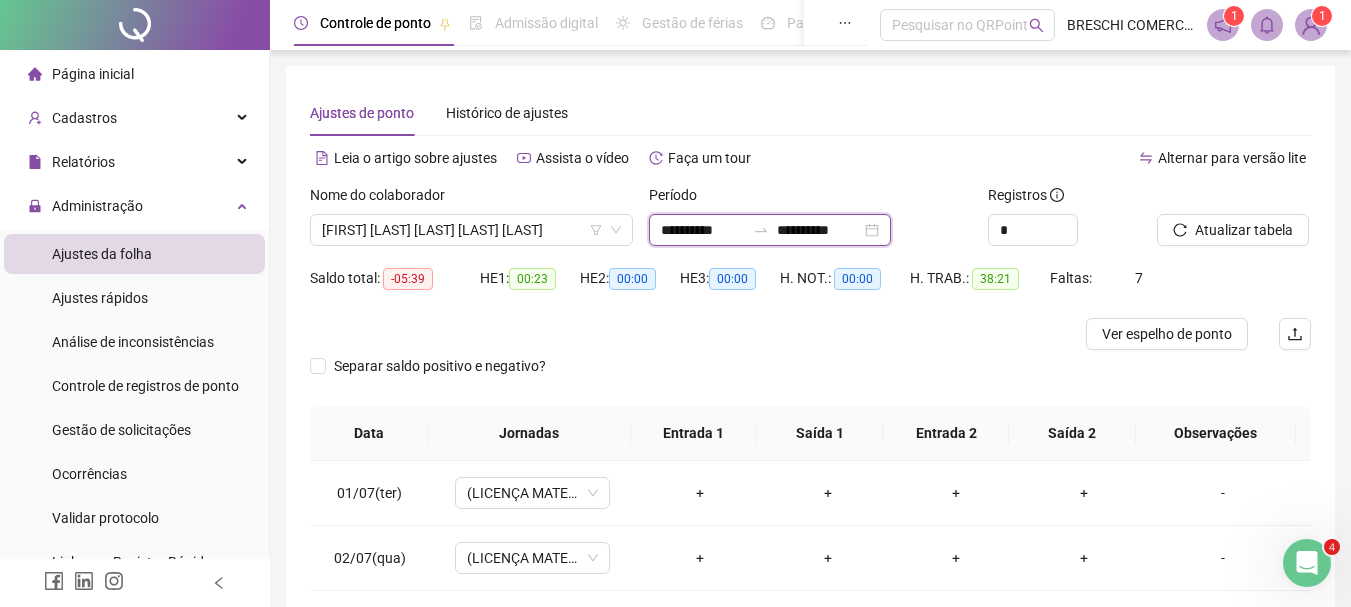 click on "**********" at bounding box center (703, 230) 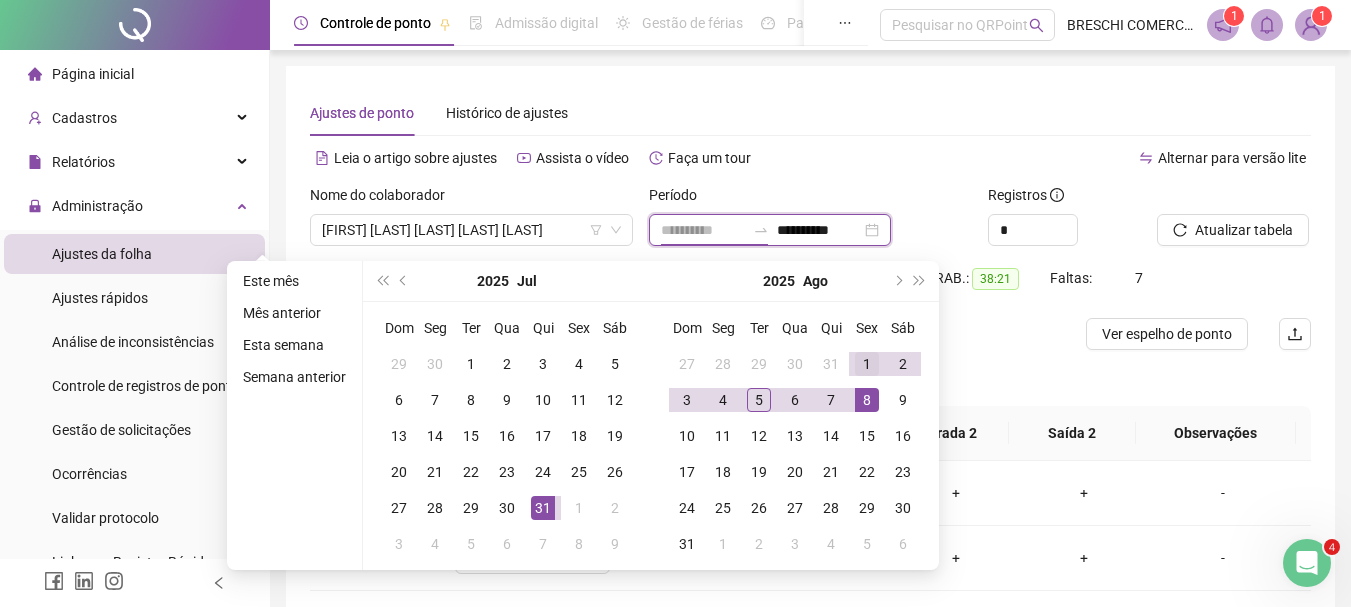 type on "**********" 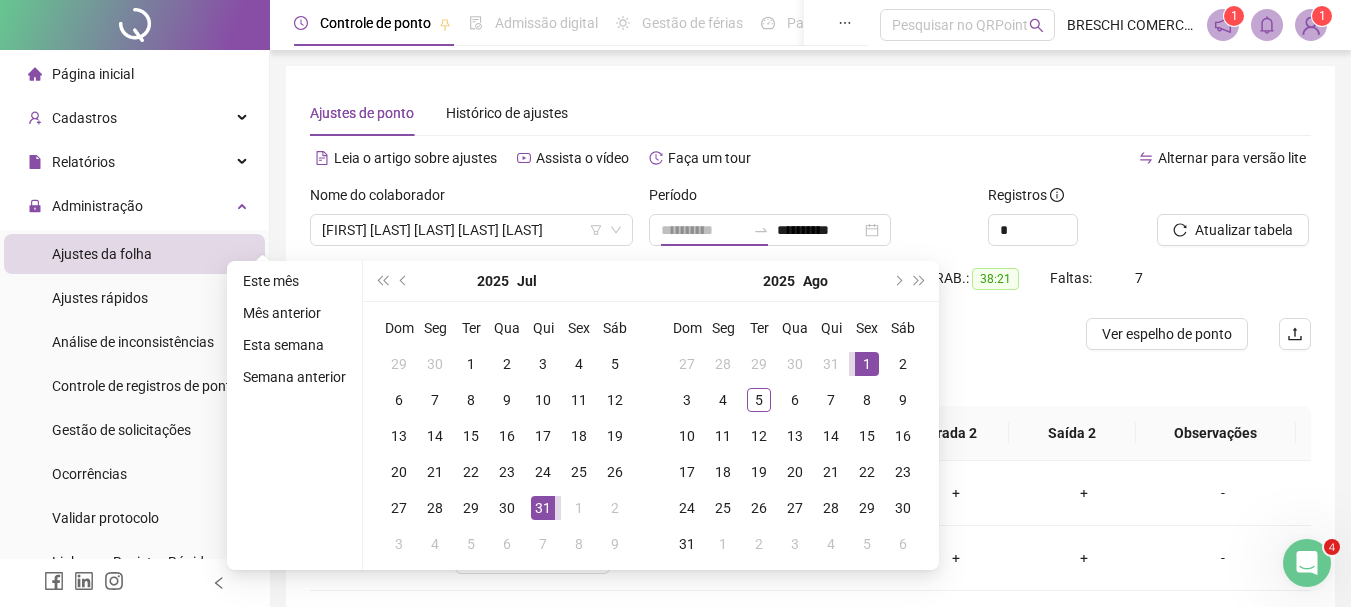 click on "1" at bounding box center (867, 364) 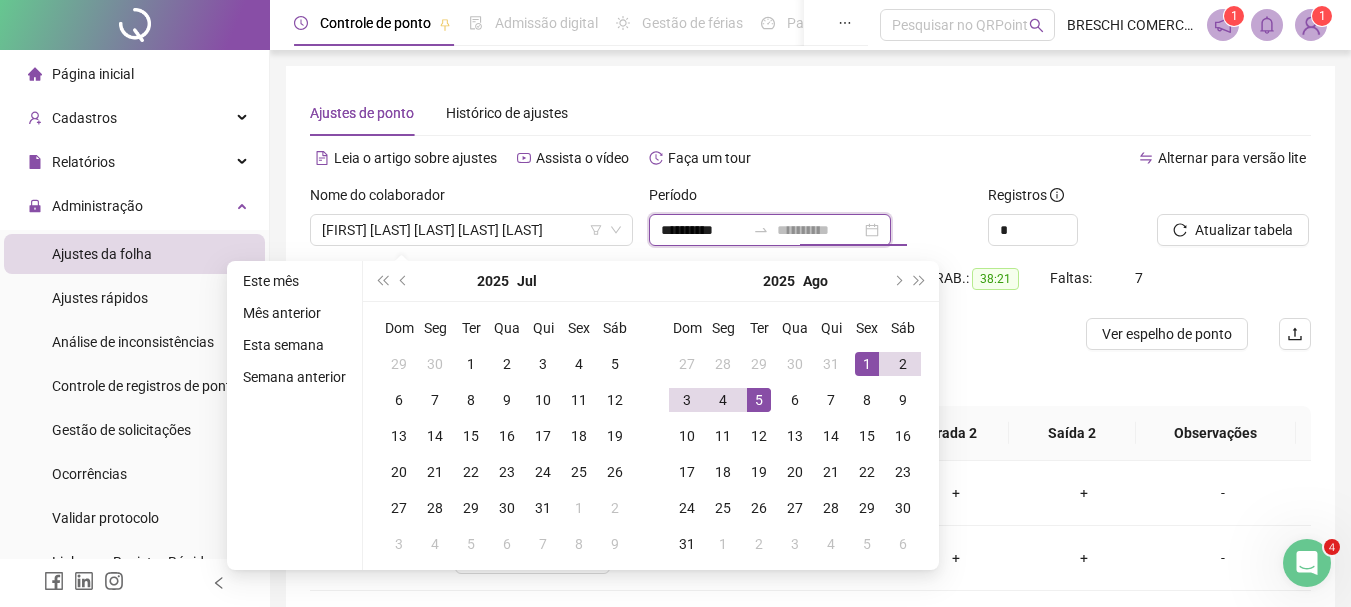 type on "**********" 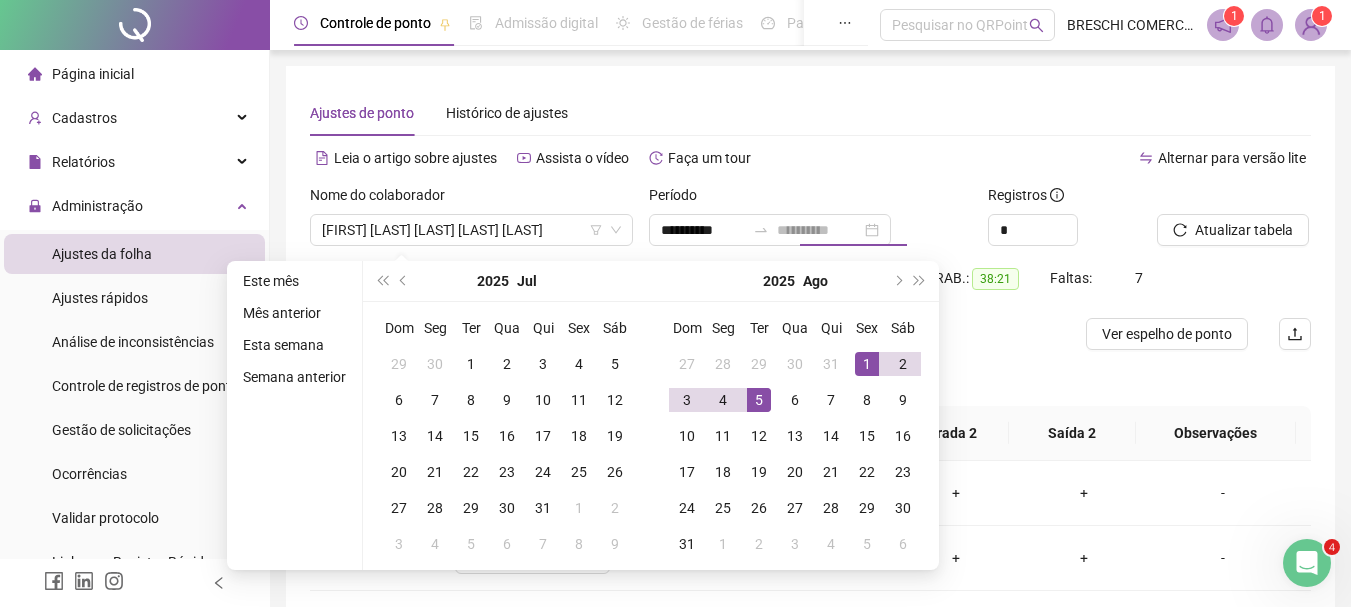 click on "5" at bounding box center (759, 400) 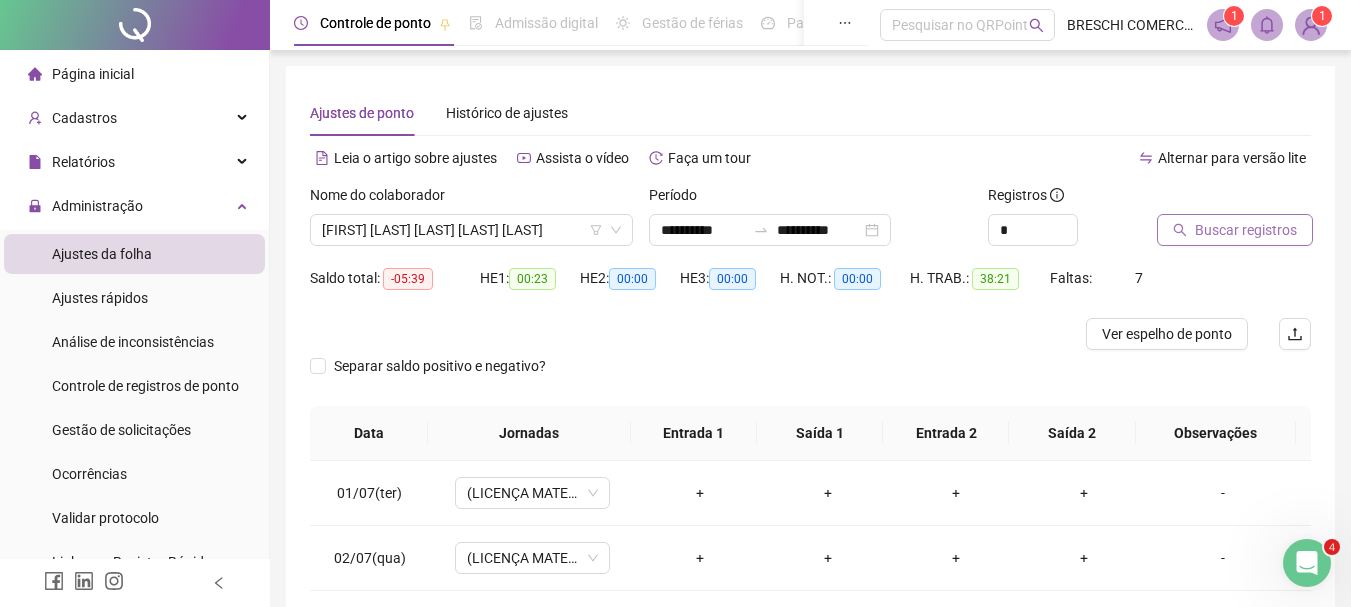 click on "Buscar registros" at bounding box center (1246, 230) 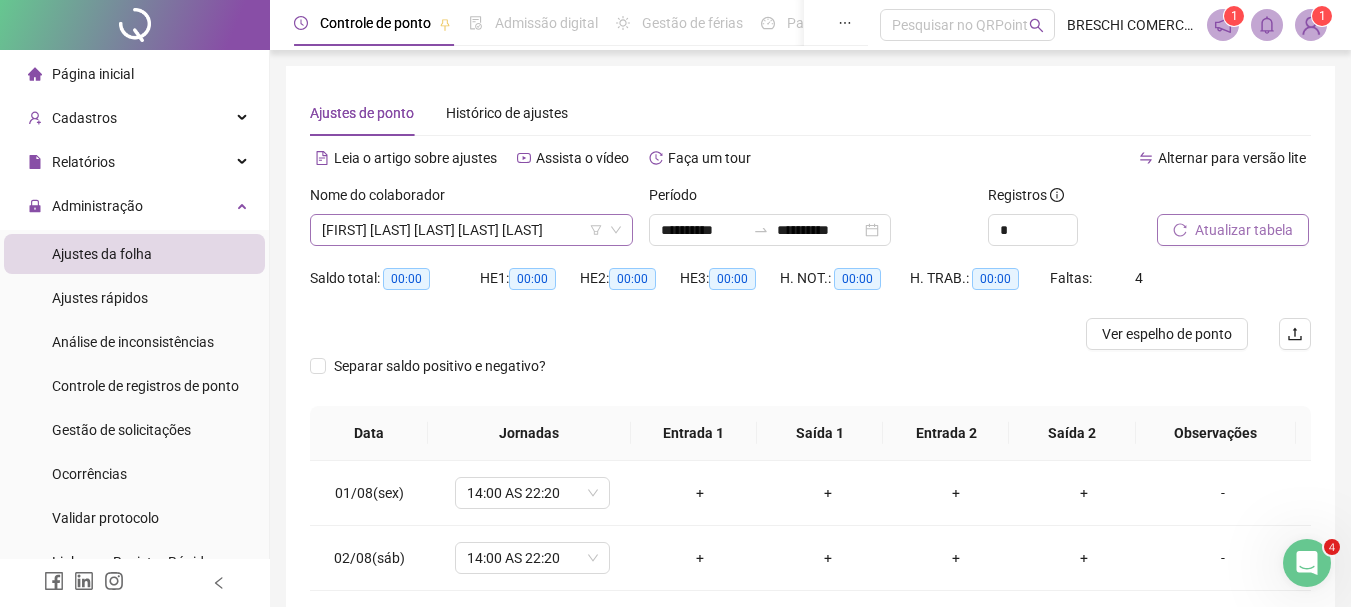 click on "THIFFANY MICHELE DE SOUZA DE JESUS" at bounding box center [471, 230] 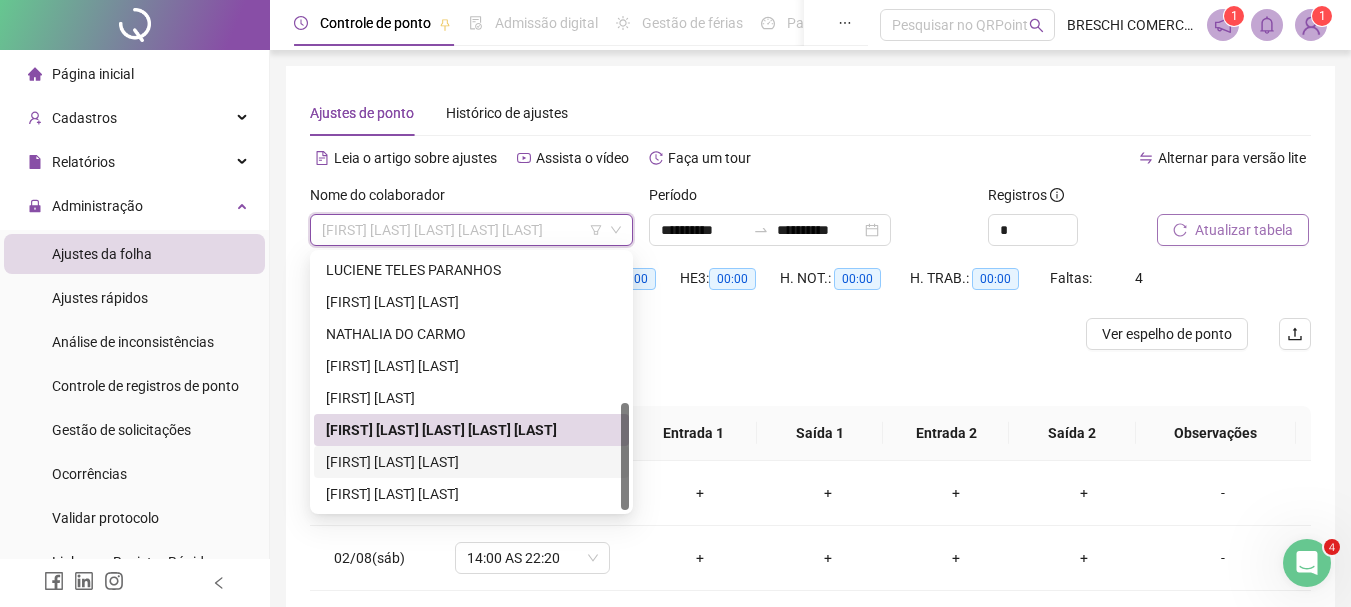 scroll, scrollTop: 0, scrollLeft: 0, axis: both 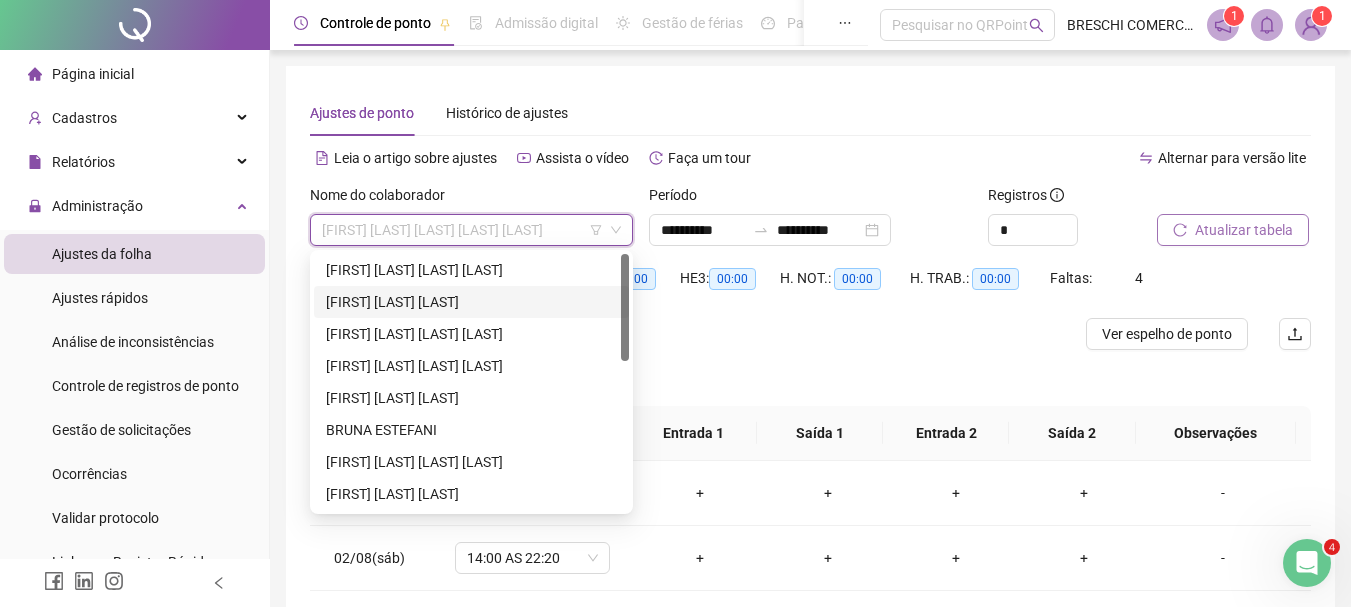 click on "ANA CLARA SILVA" at bounding box center [471, 302] 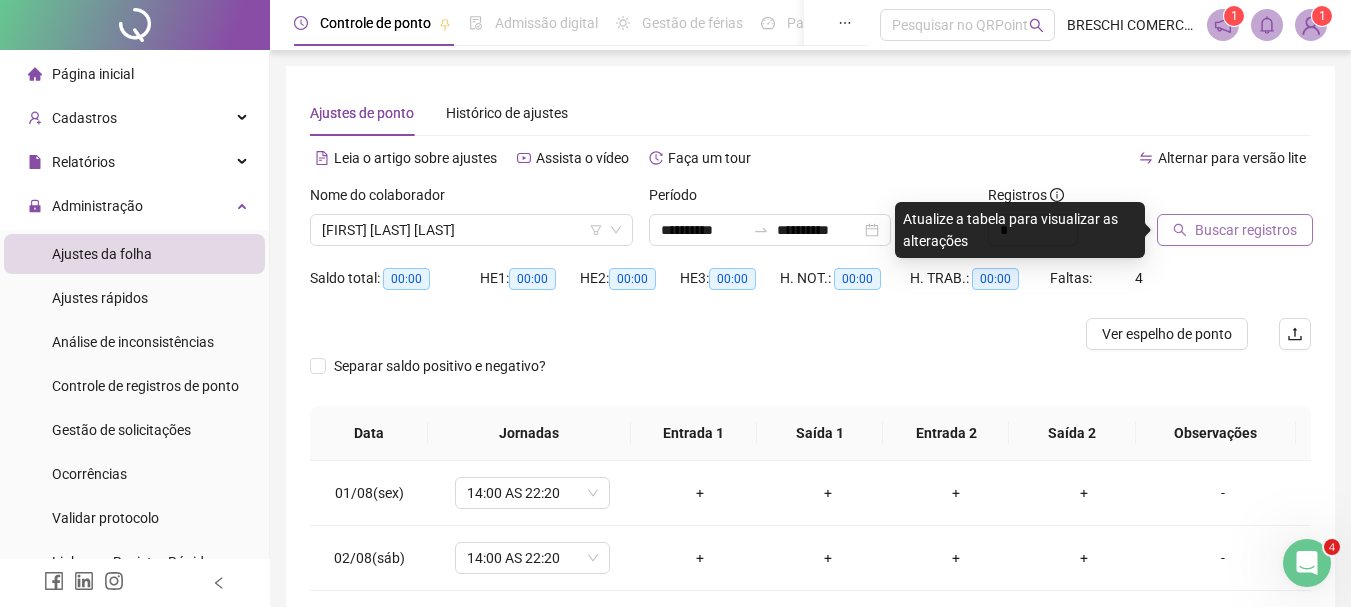 click on "Buscar registros" at bounding box center [1246, 230] 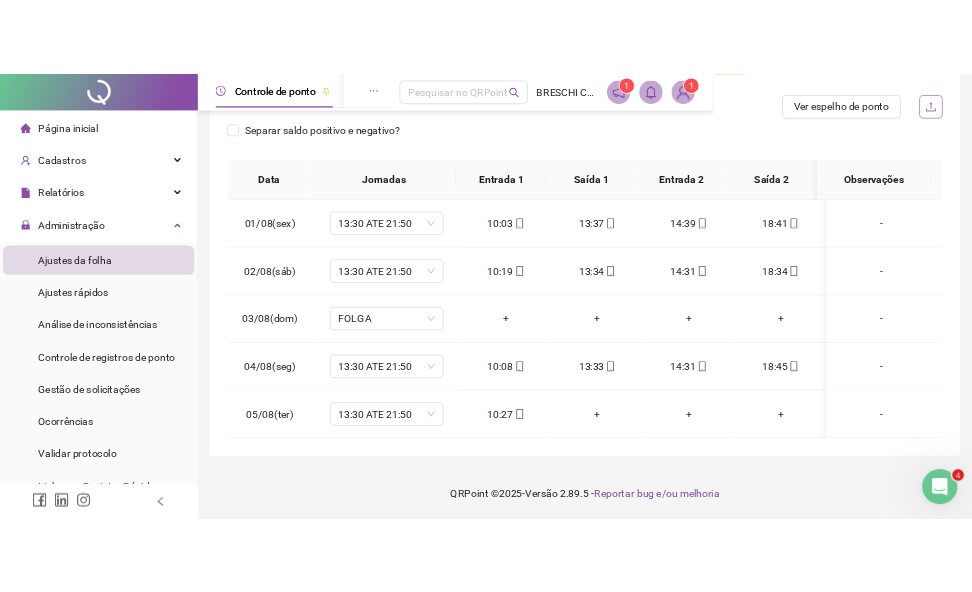 scroll, scrollTop: 311, scrollLeft: 0, axis: vertical 